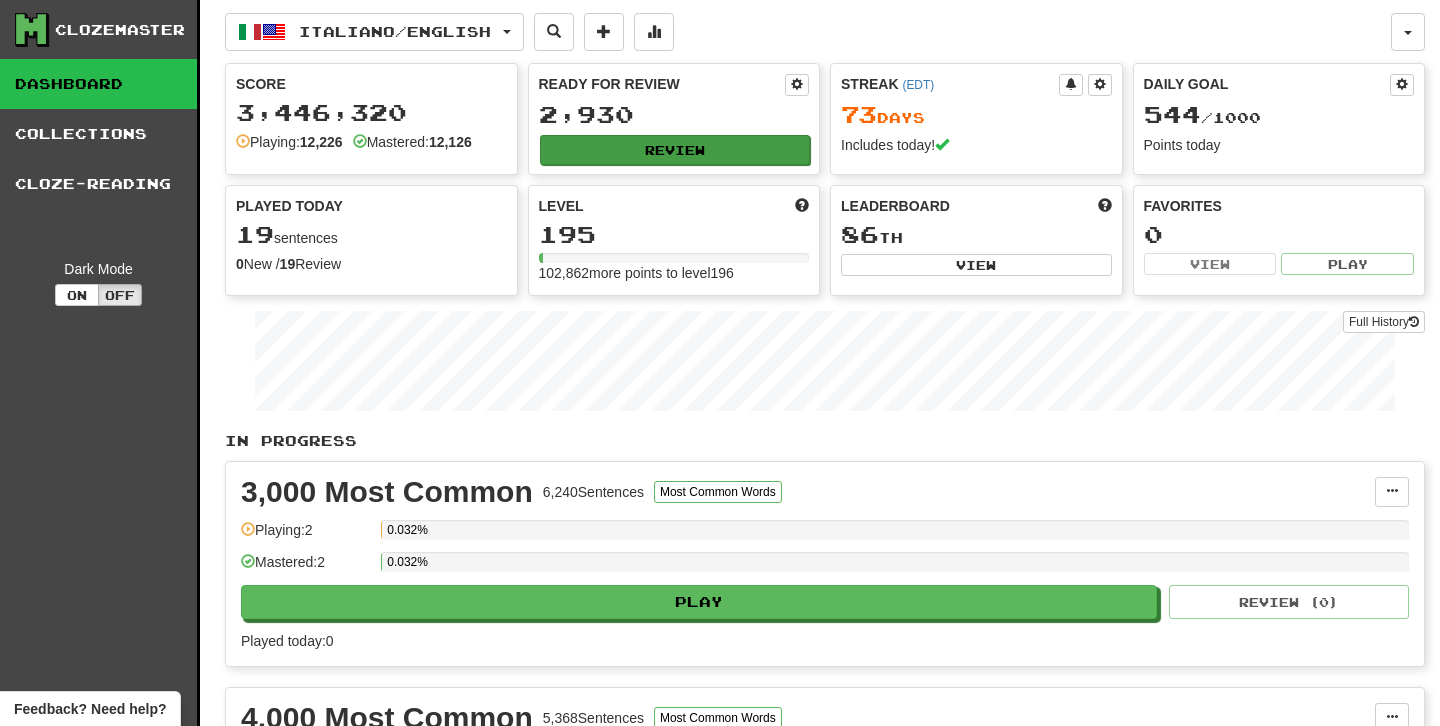 scroll, scrollTop: 0, scrollLeft: 0, axis: both 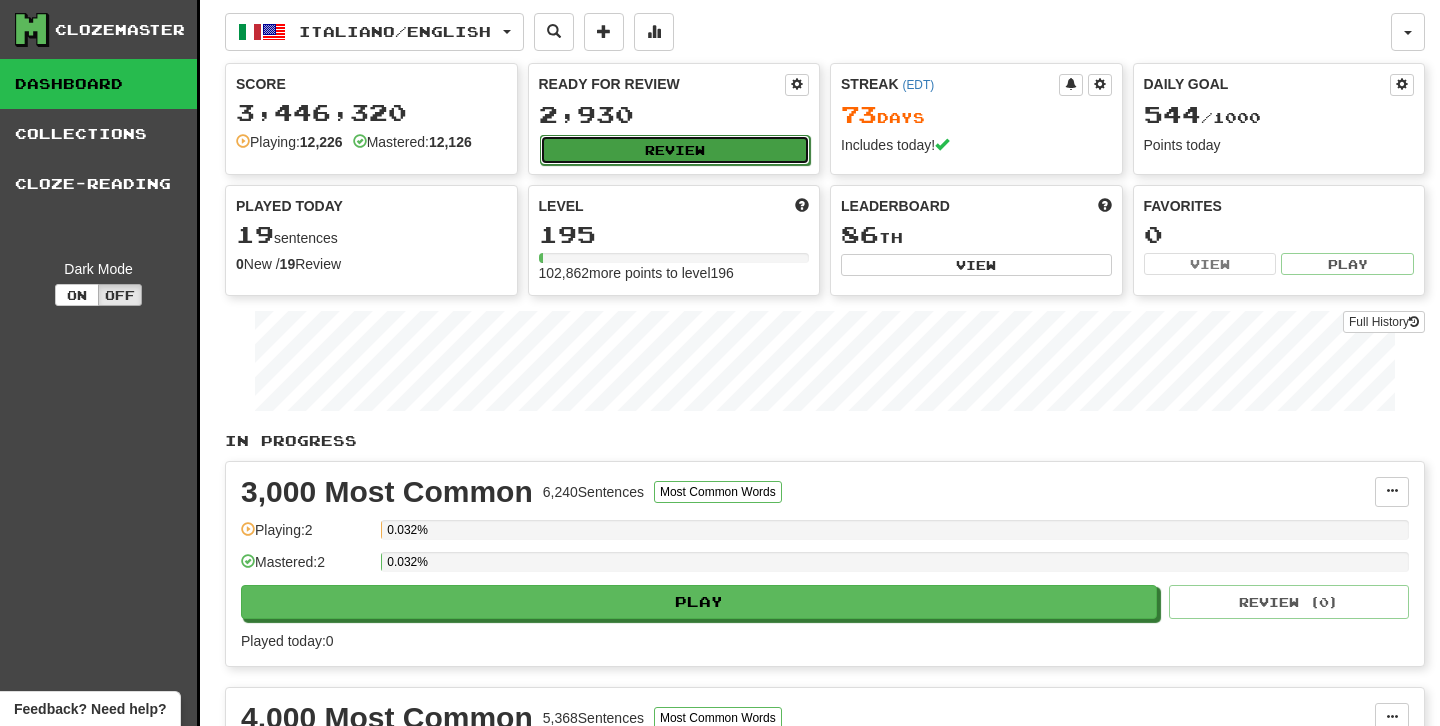 click on "Review" at bounding box center (675, 150) 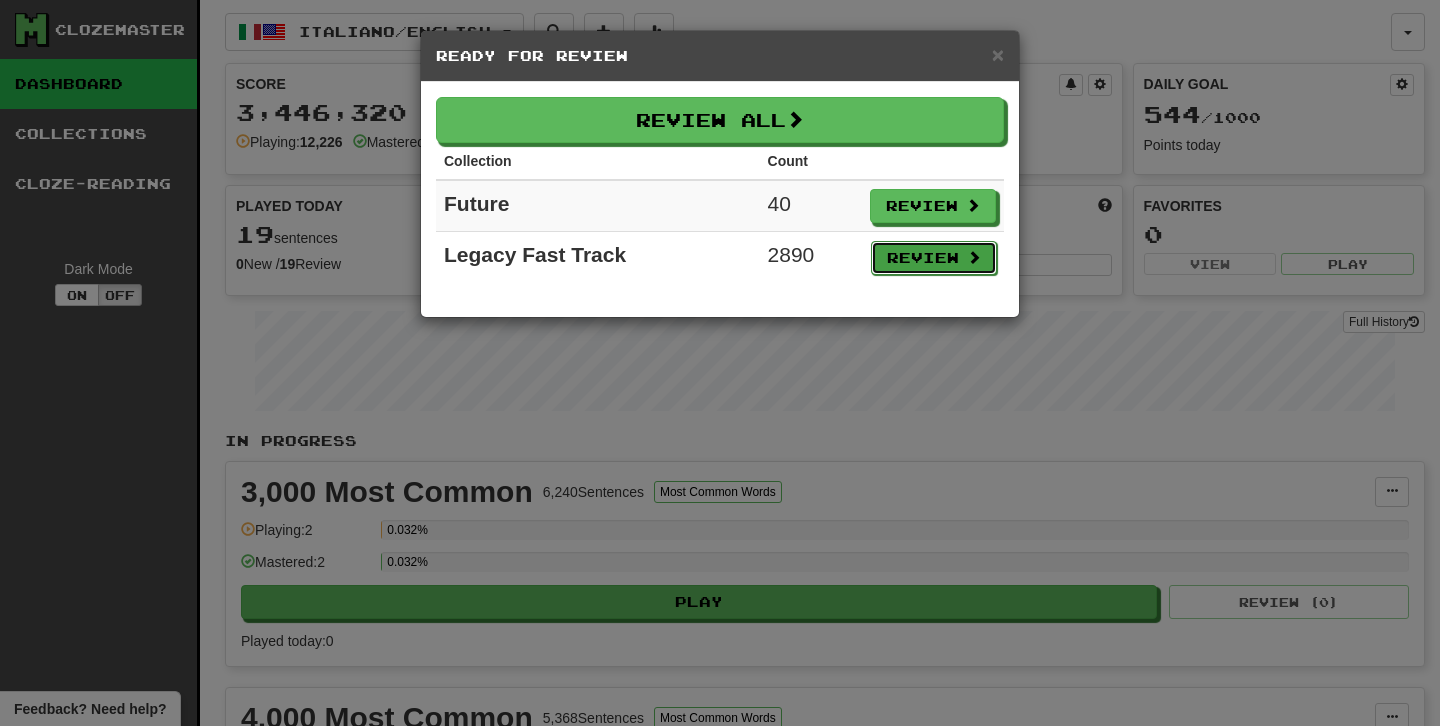 click on "Review" at bounding box center [934, 258] 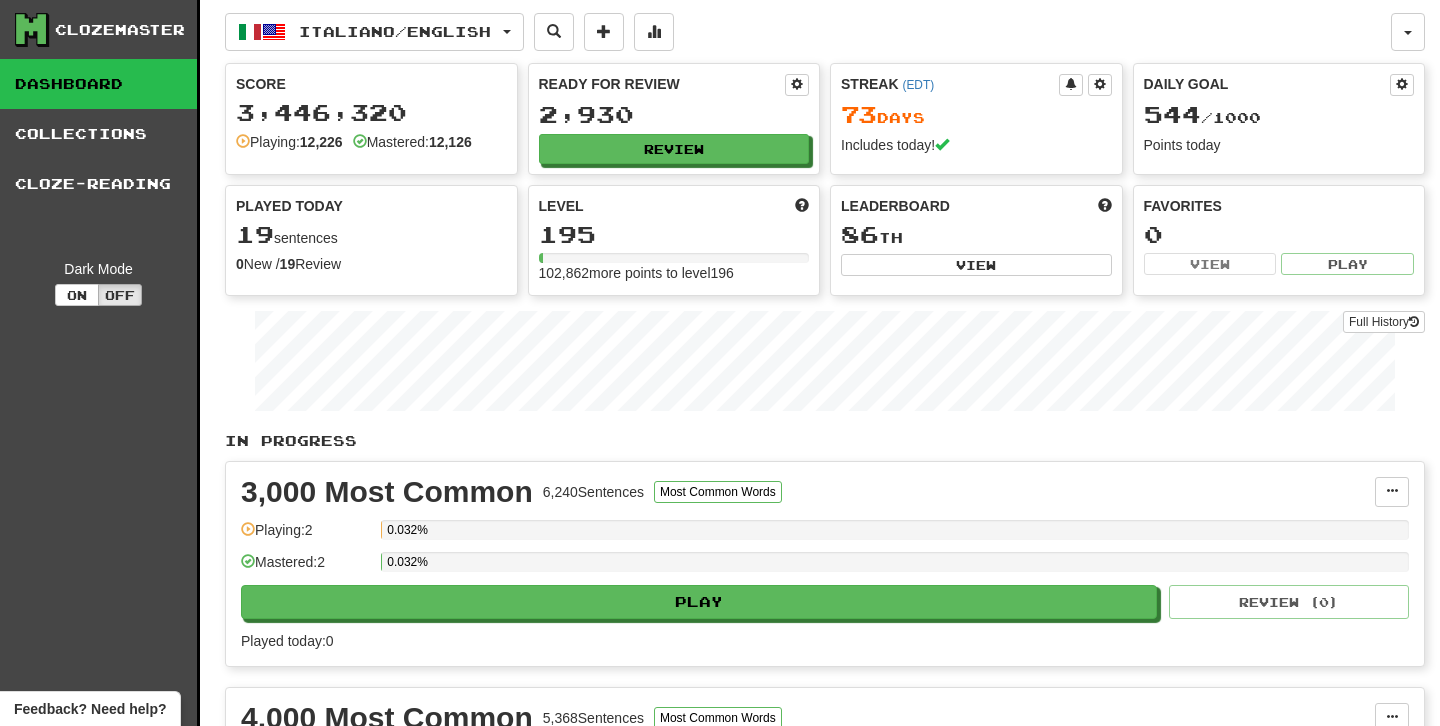 select on "********" 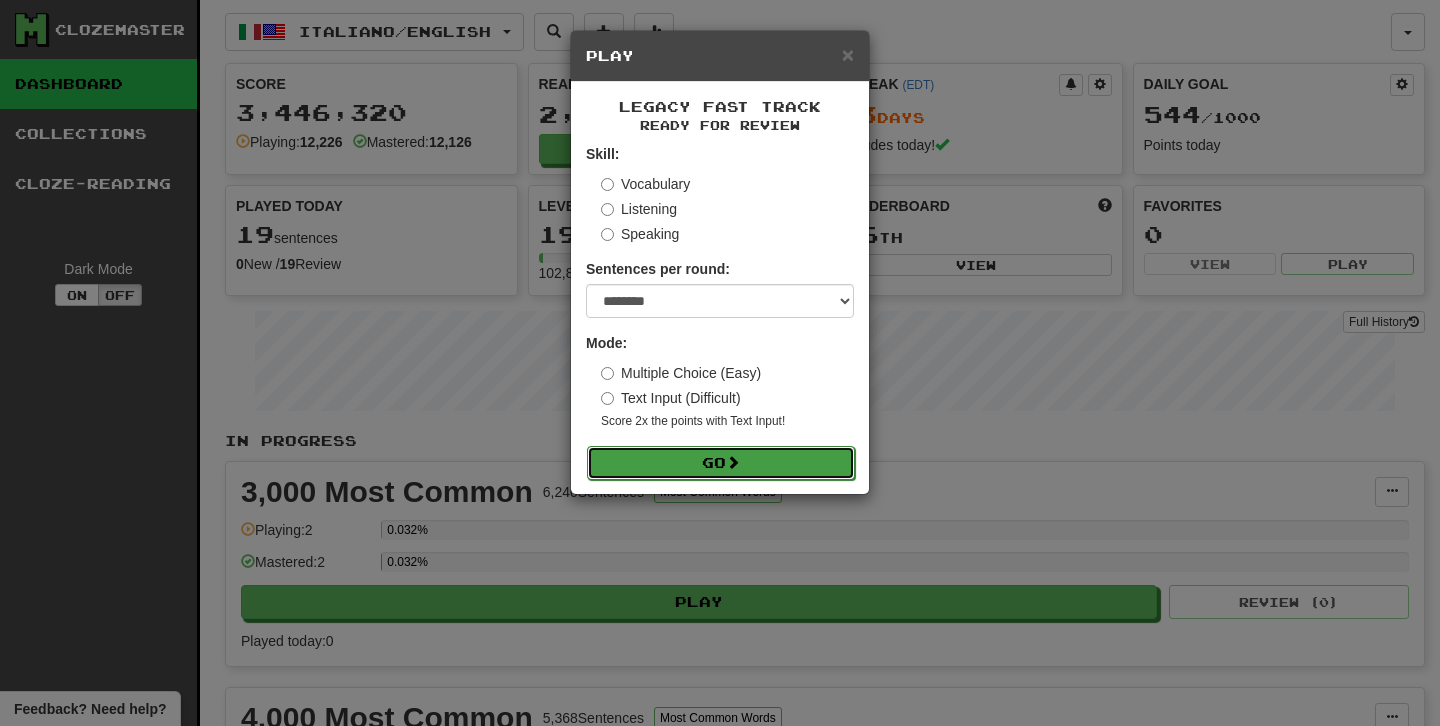 click on "Go" at bounding box center (721, 463) 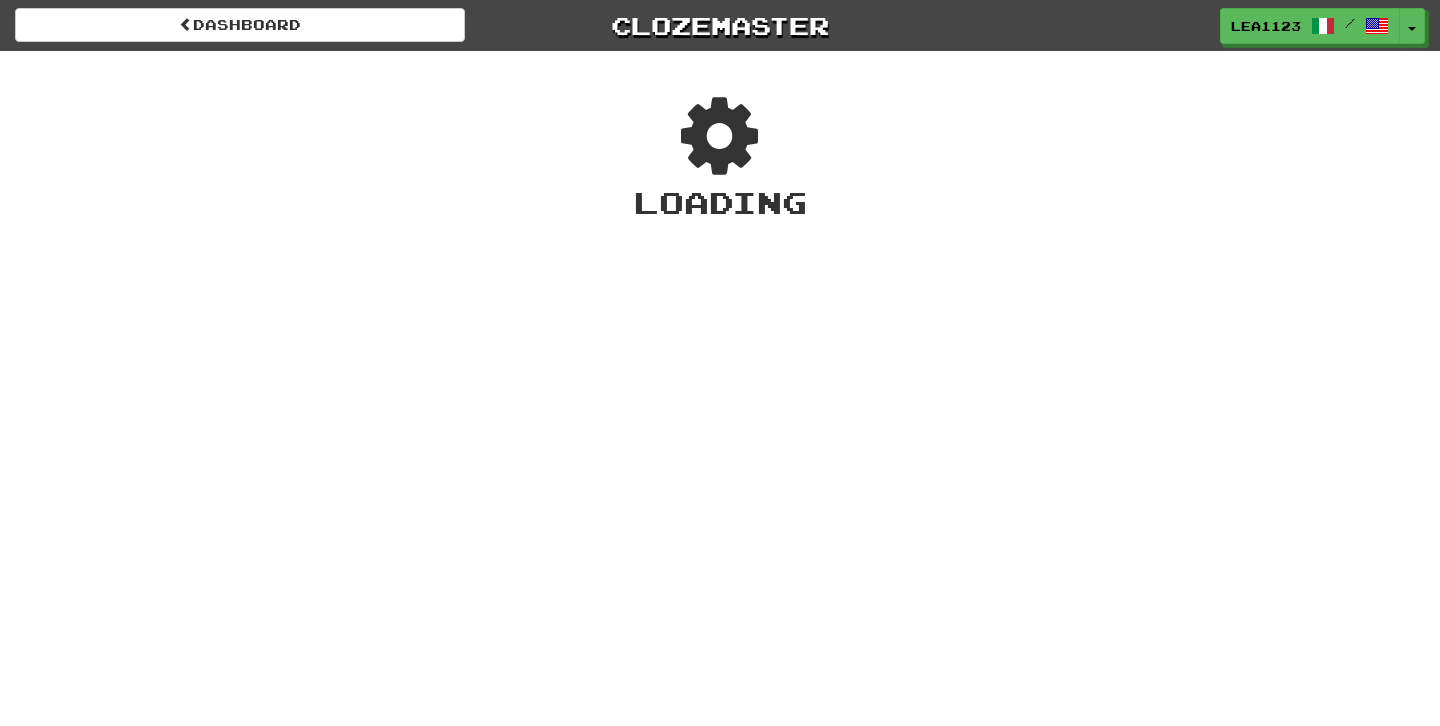 scroll, scrollTop: 0, scrollLeft: 0, axis: both 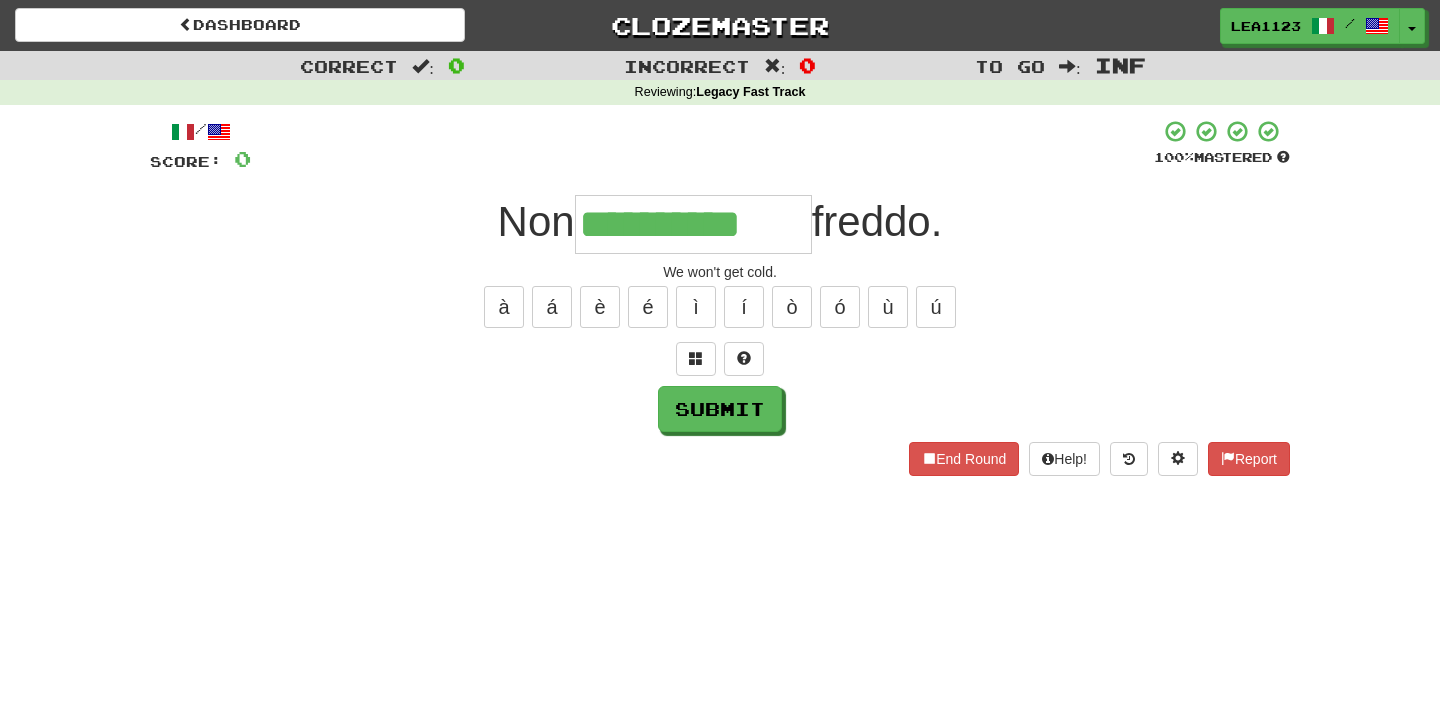 type on "**********" 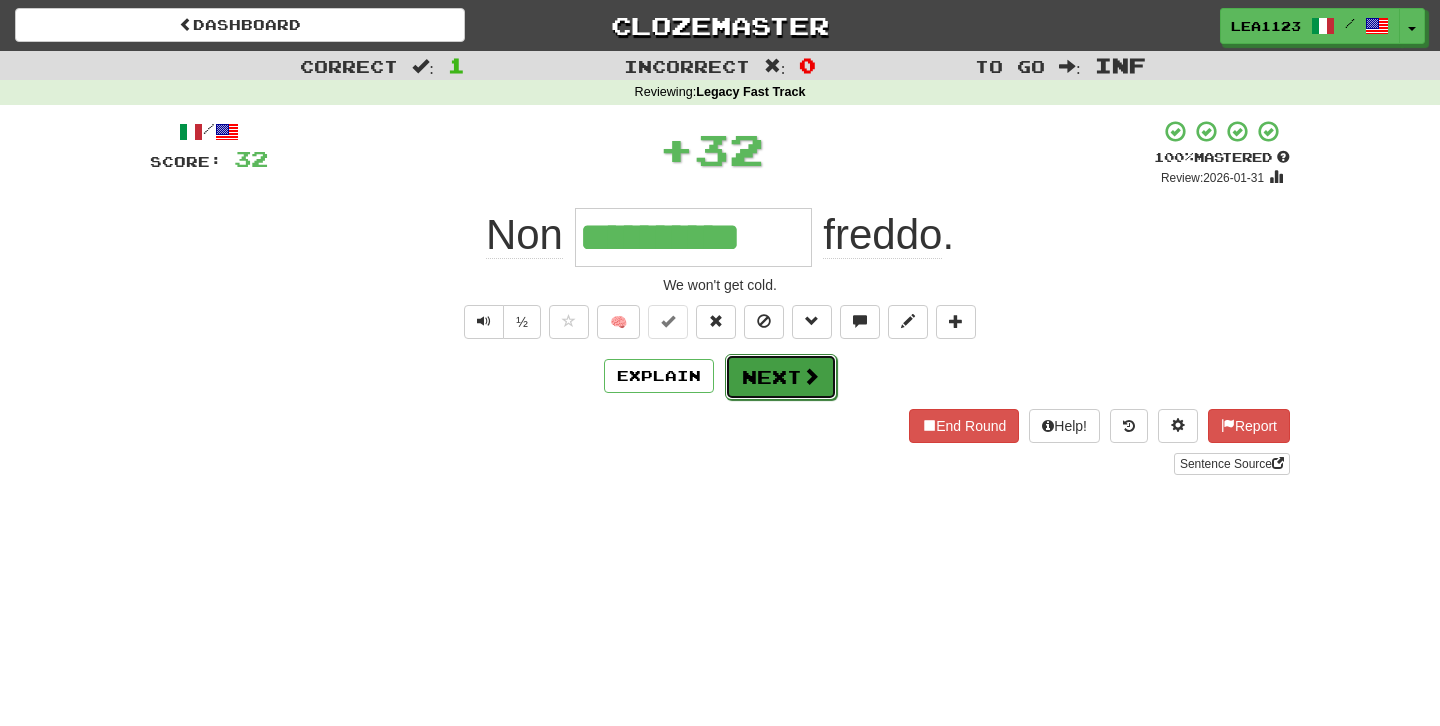 click on "Next" at bounding box center (781, 377) 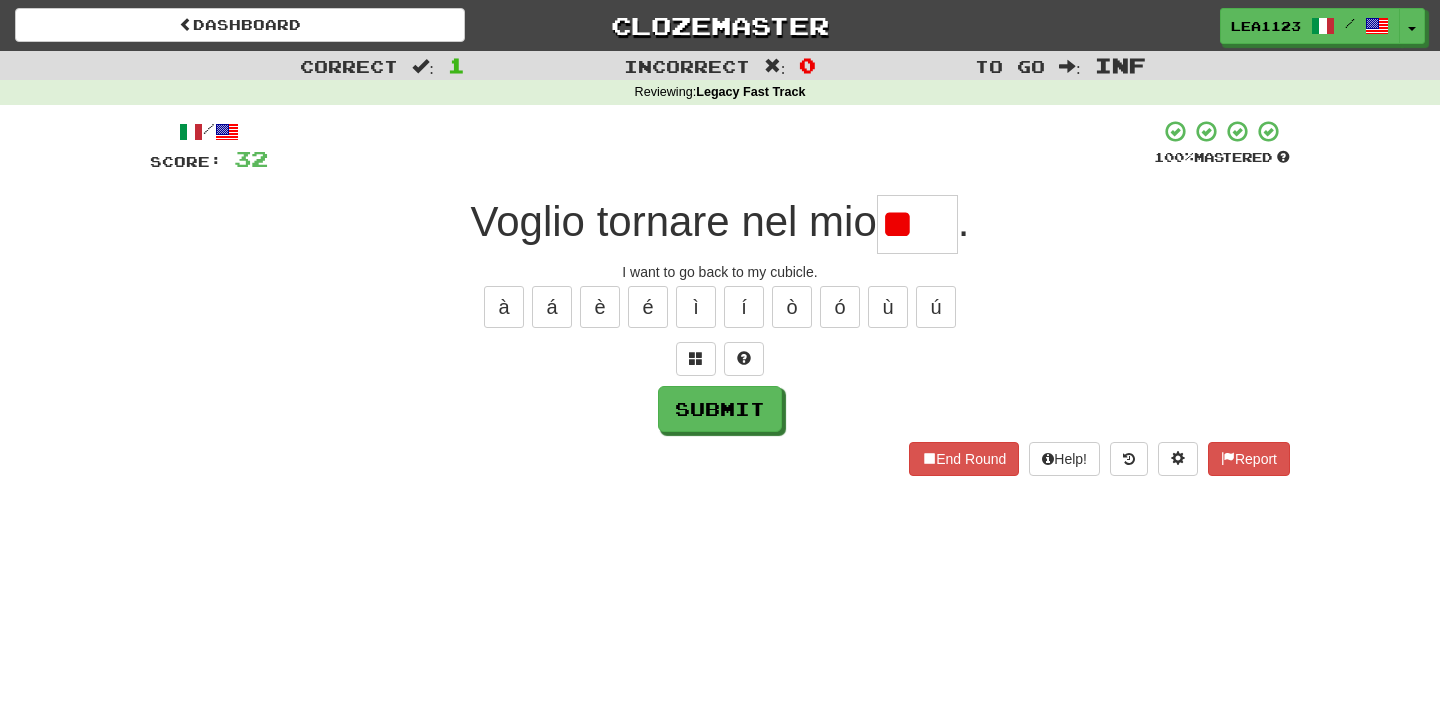 type on "*" 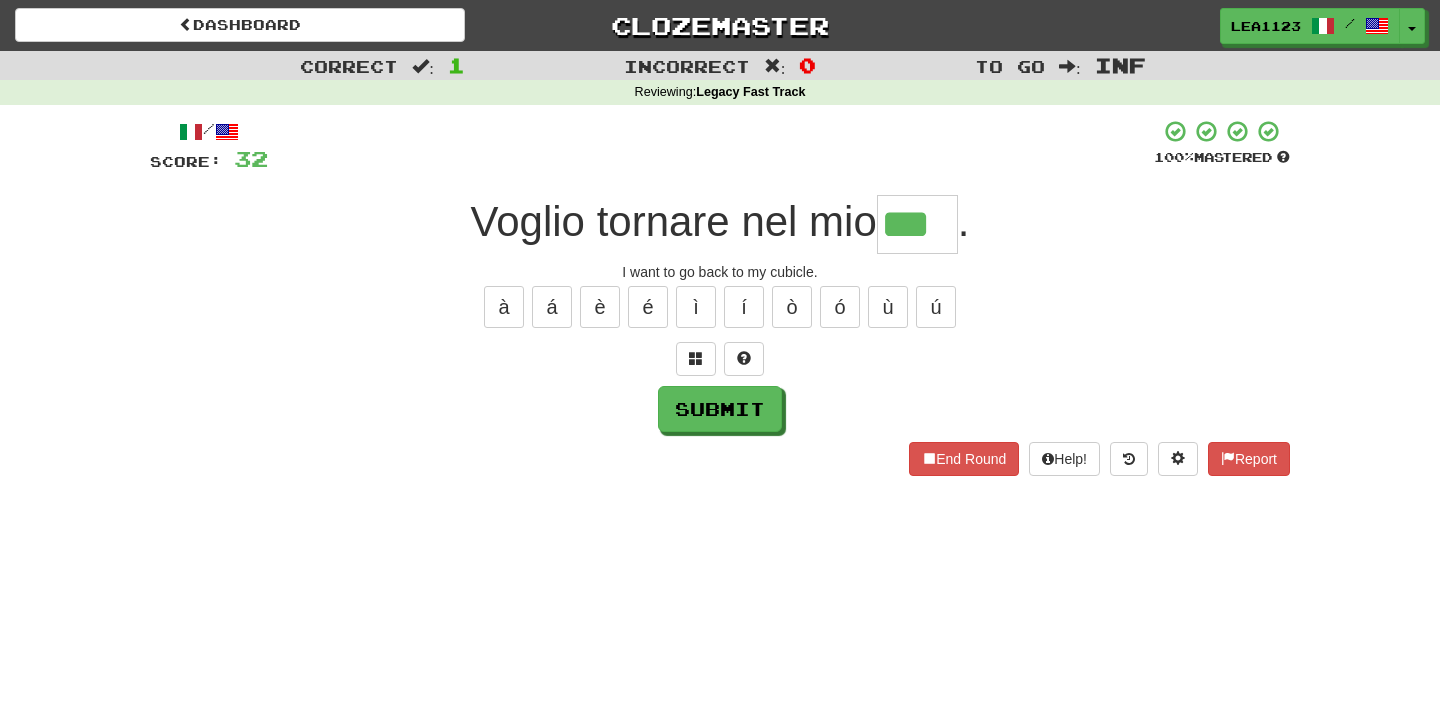 type on "***" 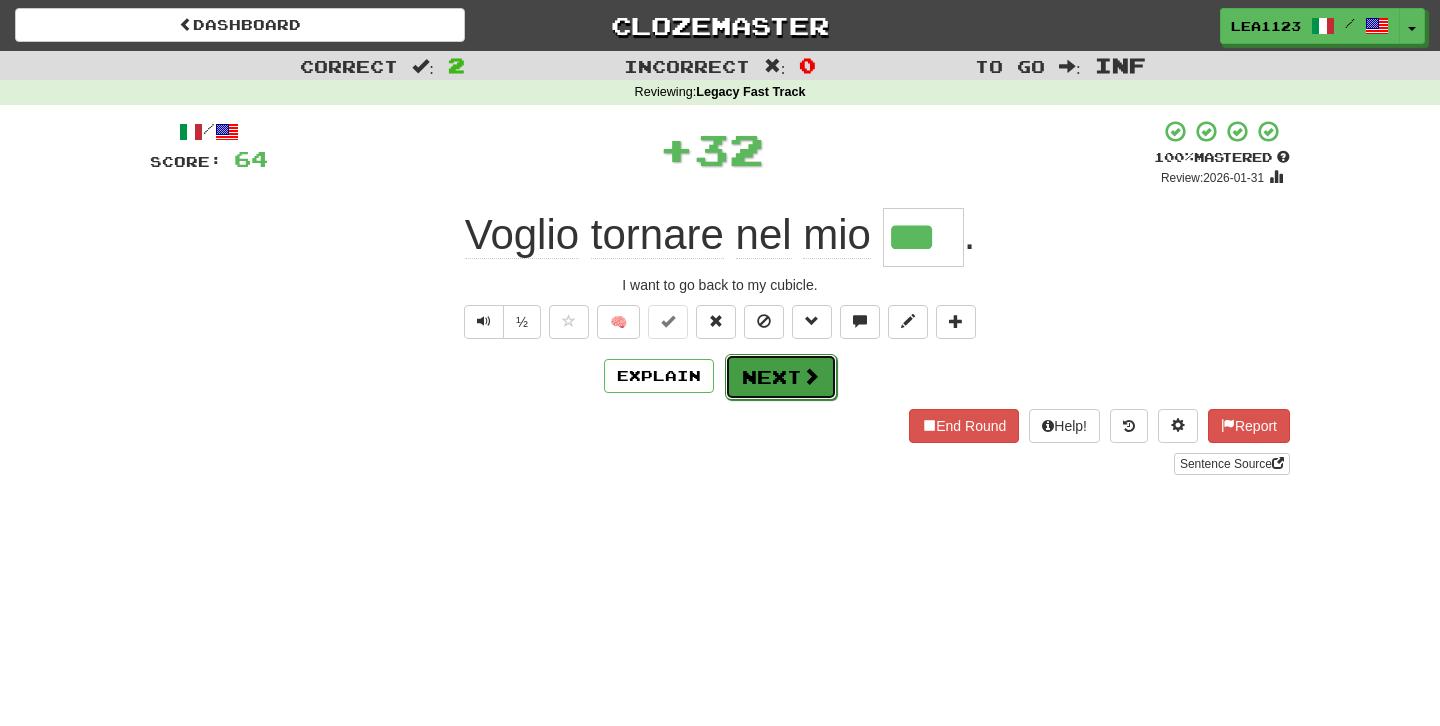 click on "Next" at bounding box center (781, 377) 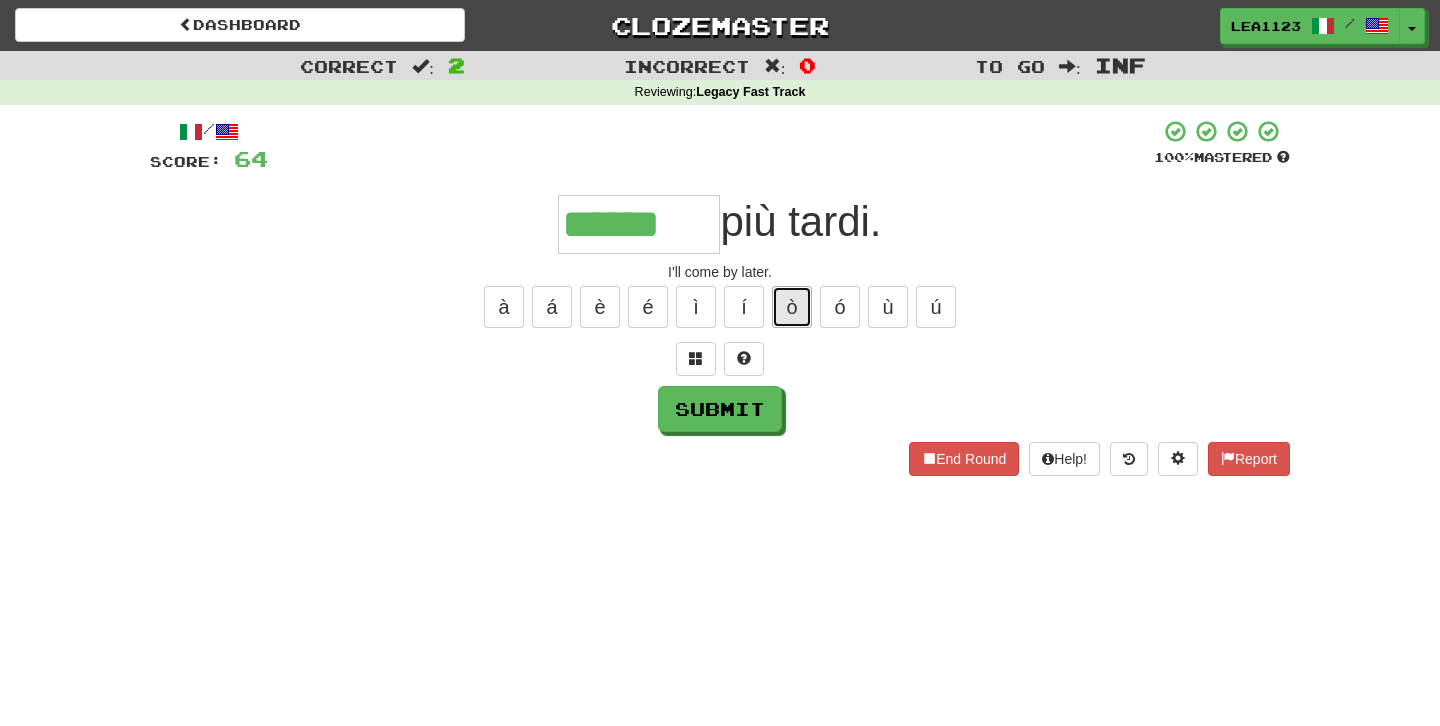 click on "ò" at bounding box center [792, 307] 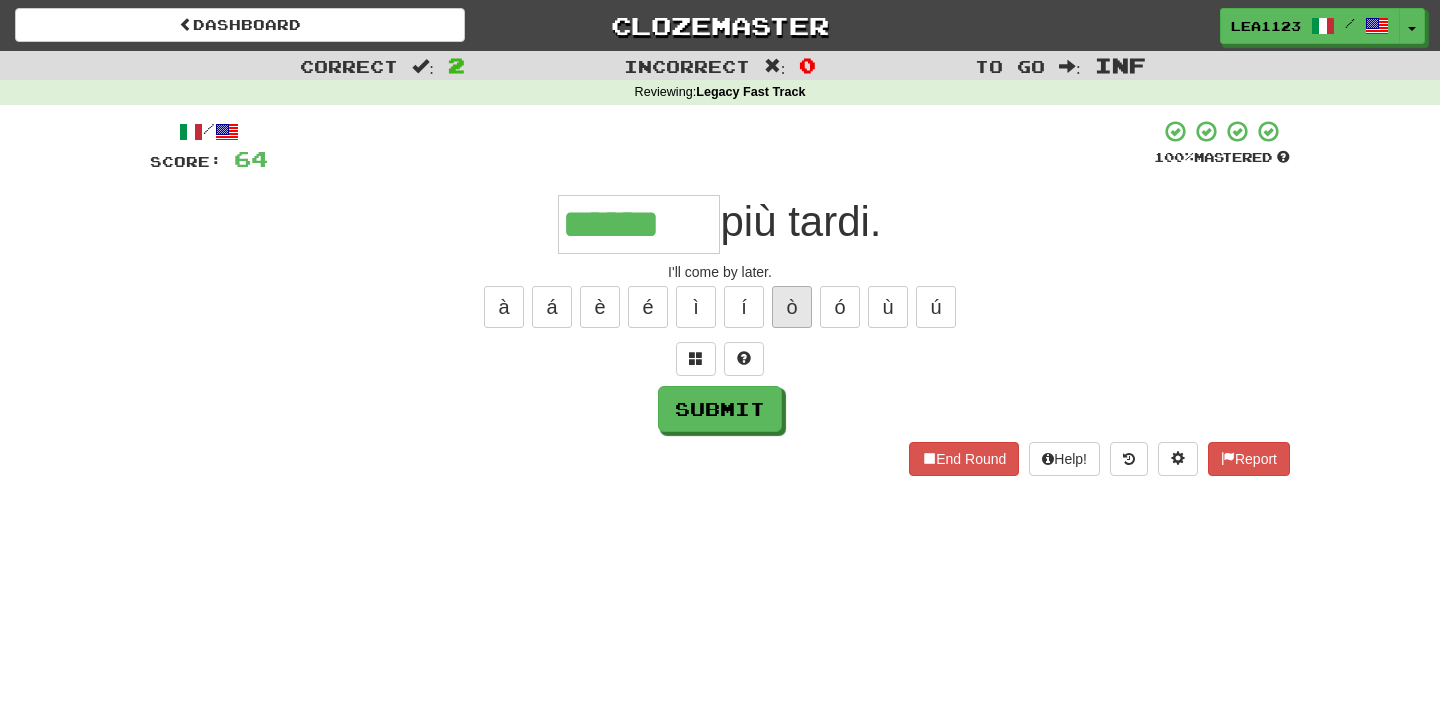 type on "*******" 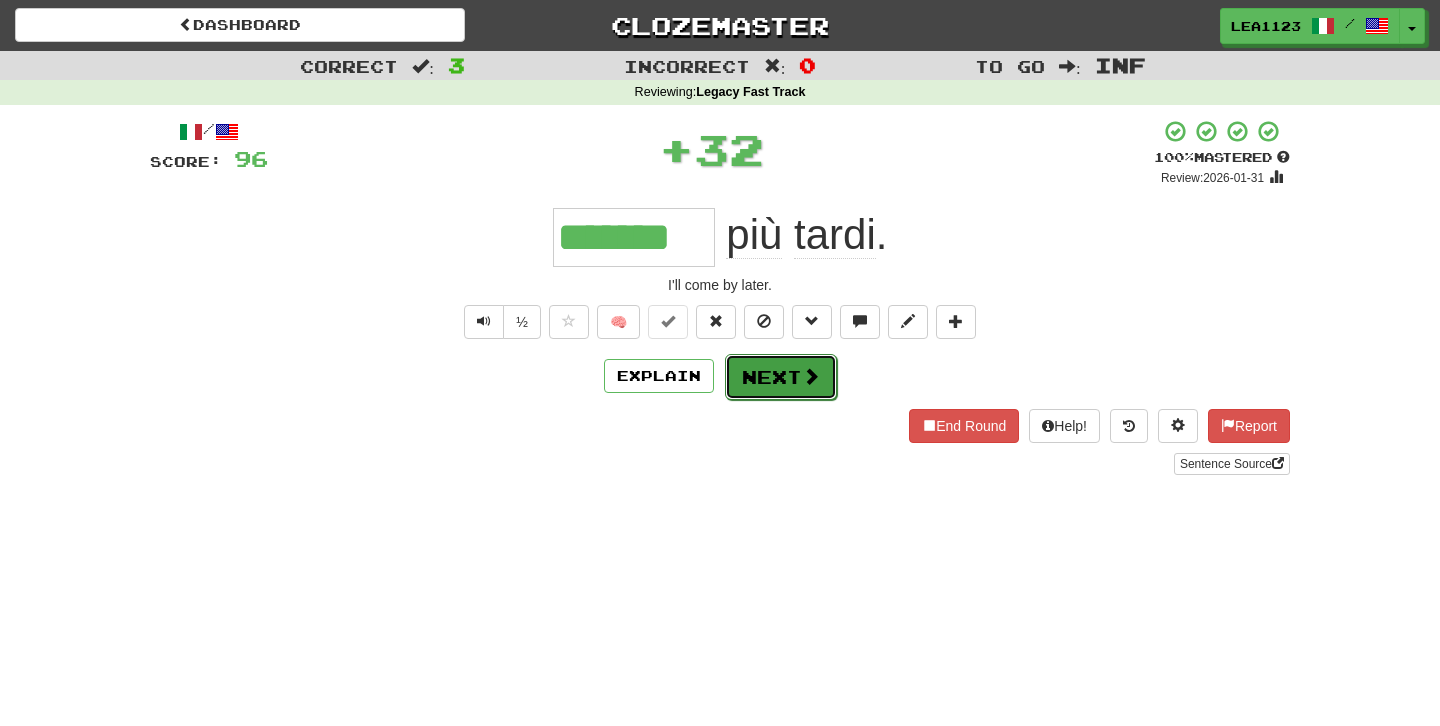 click on "Next" at bounding box center [781, 377] 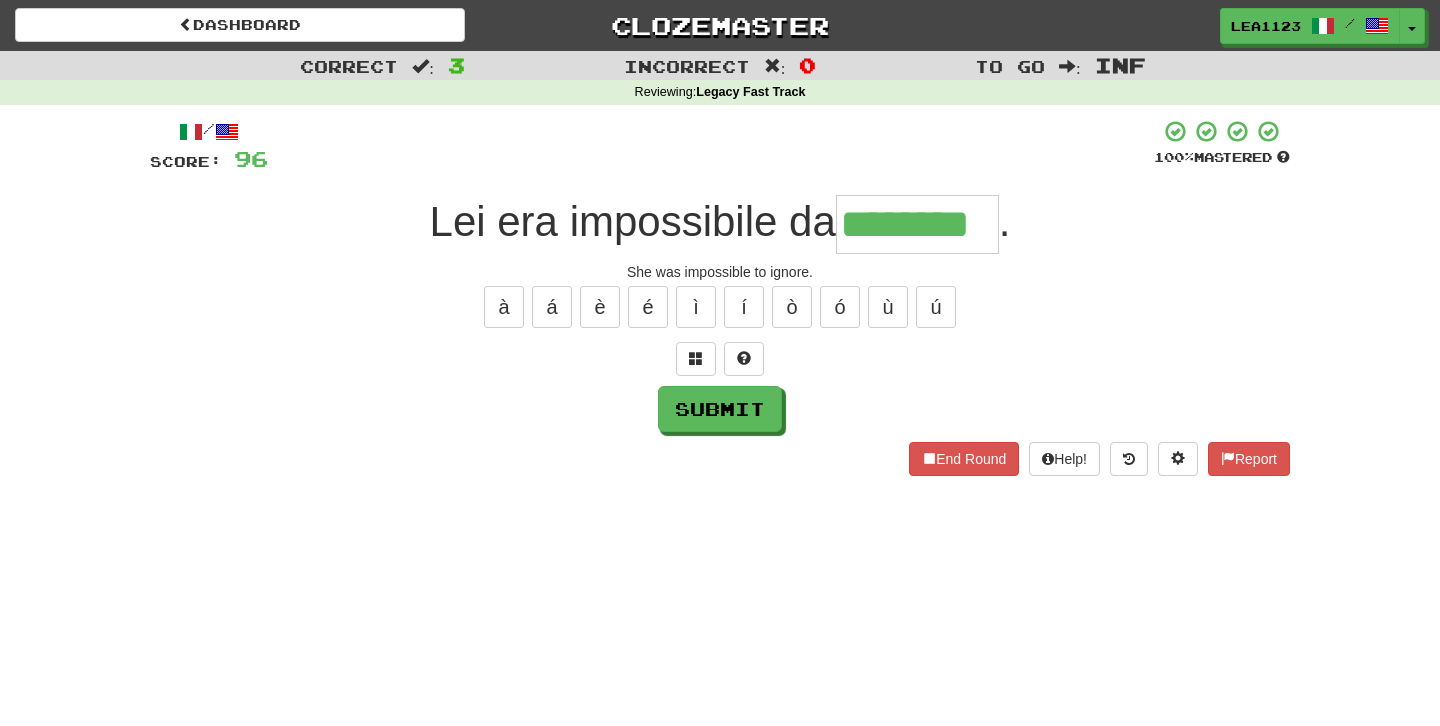 type on "********" 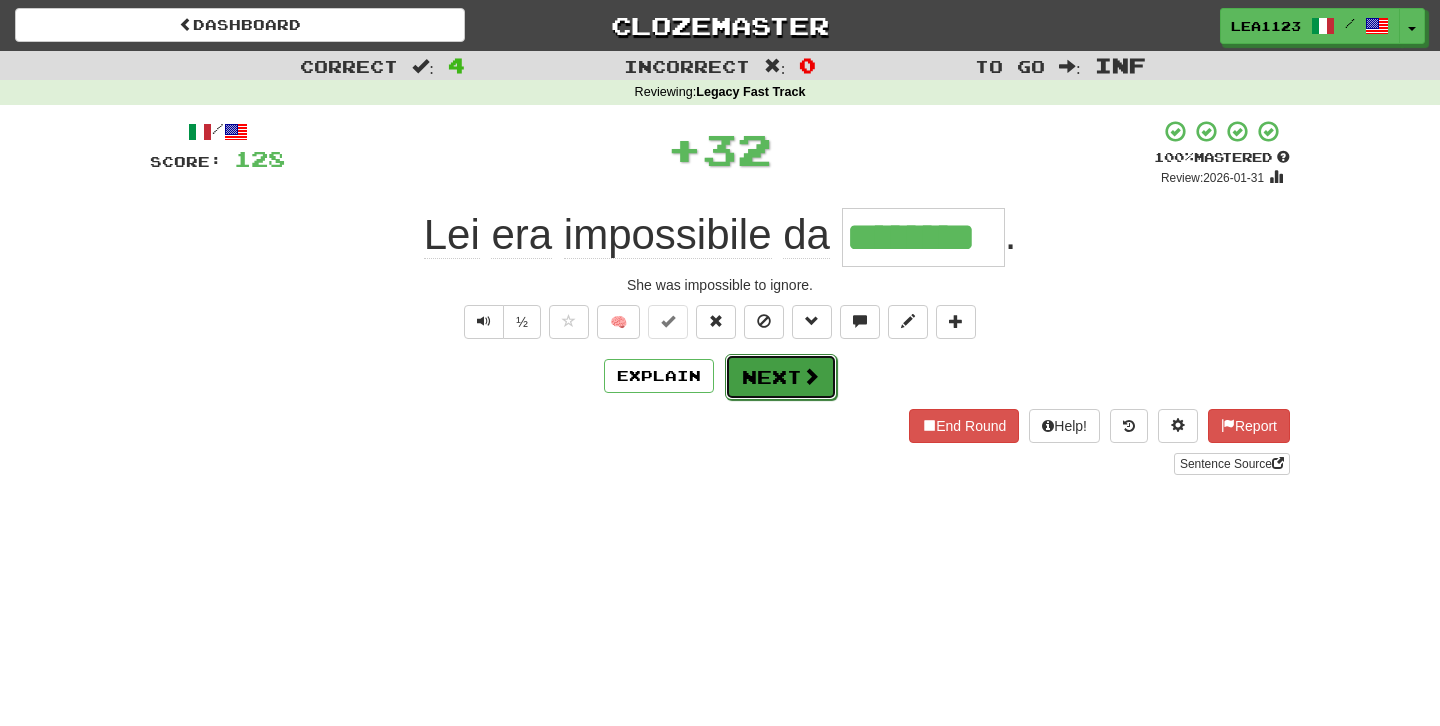 click on "Next" at bounding box center (781, 377) 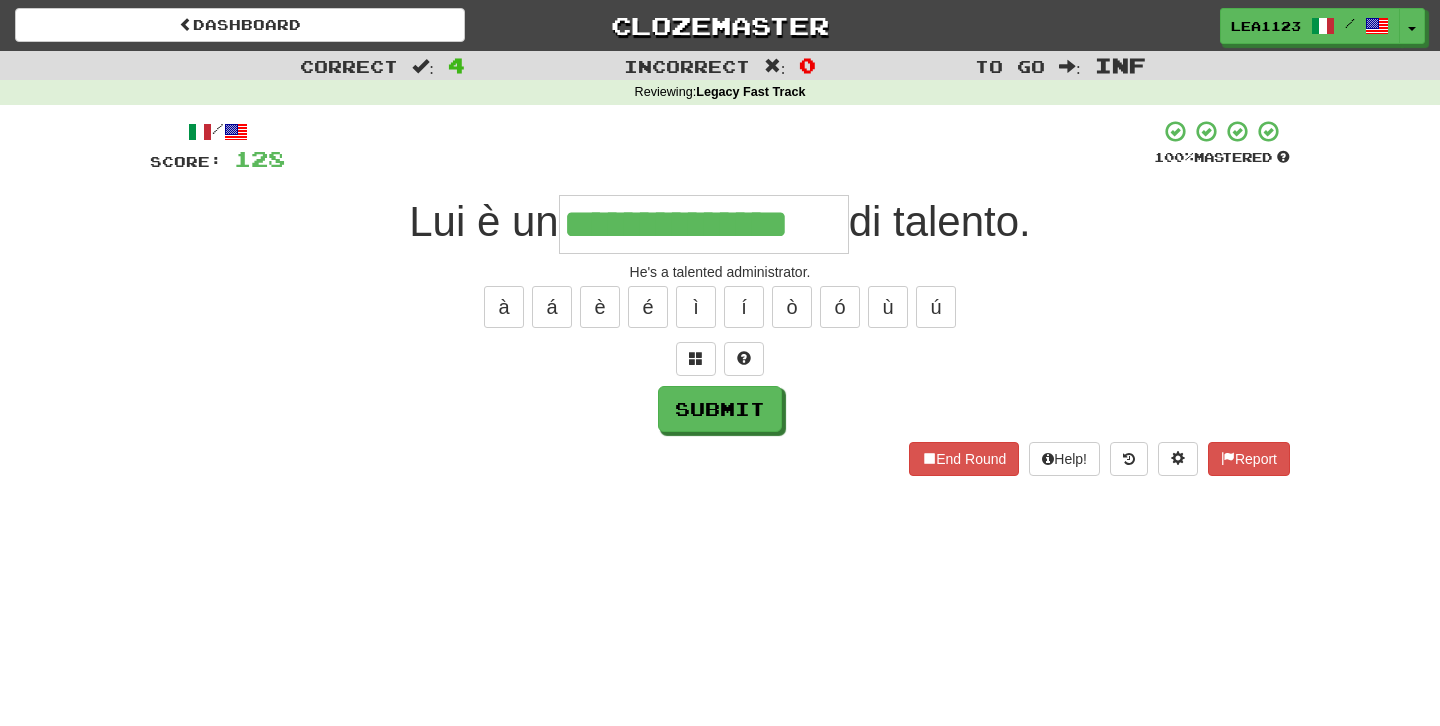 type on "**********" 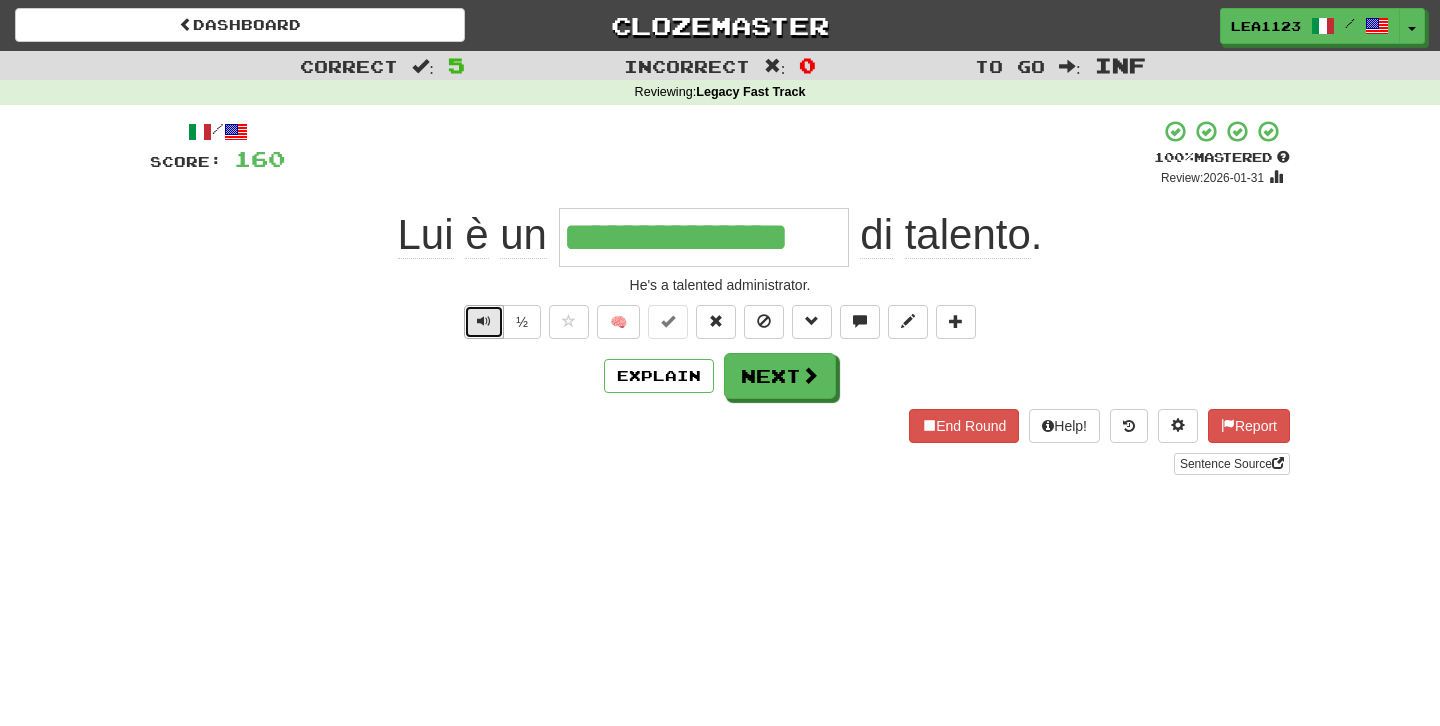 click at bounding box center (484, 322) 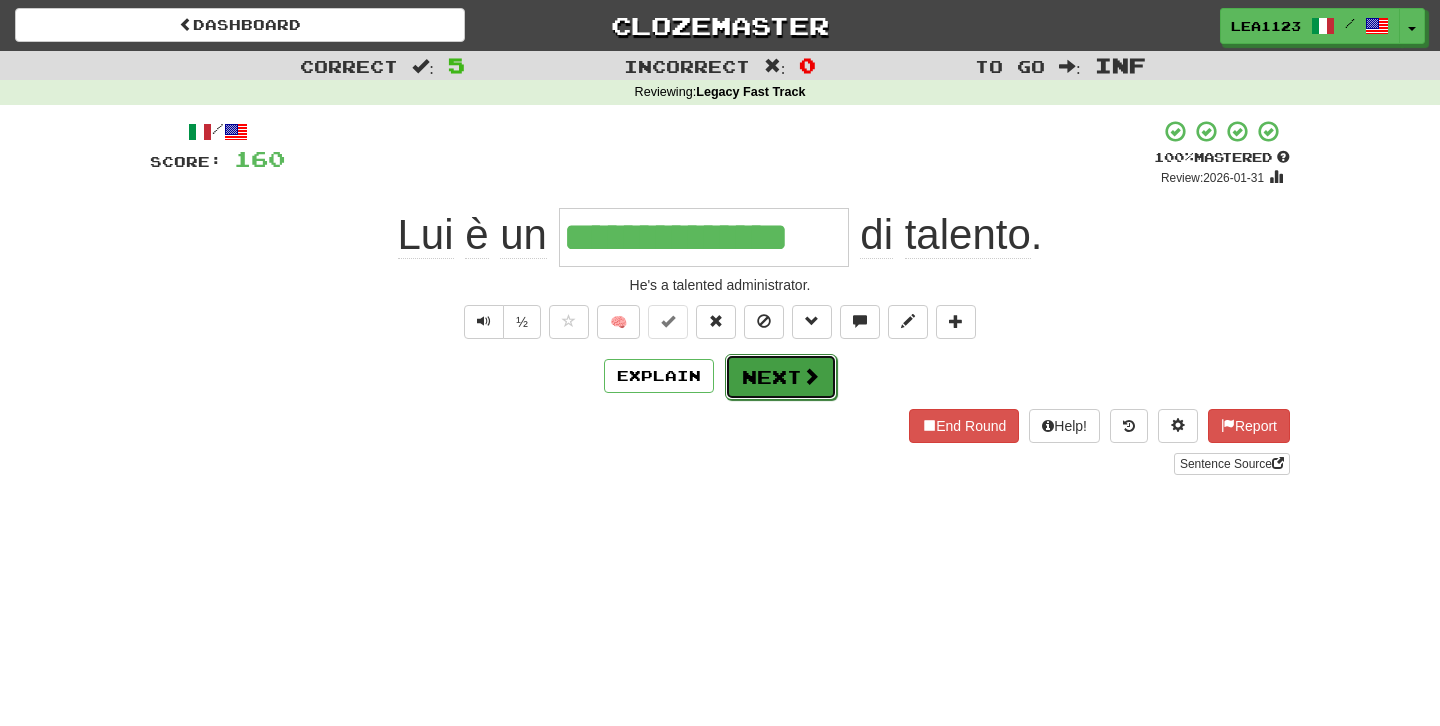 click on "Next" at bounding box center [781, 377] 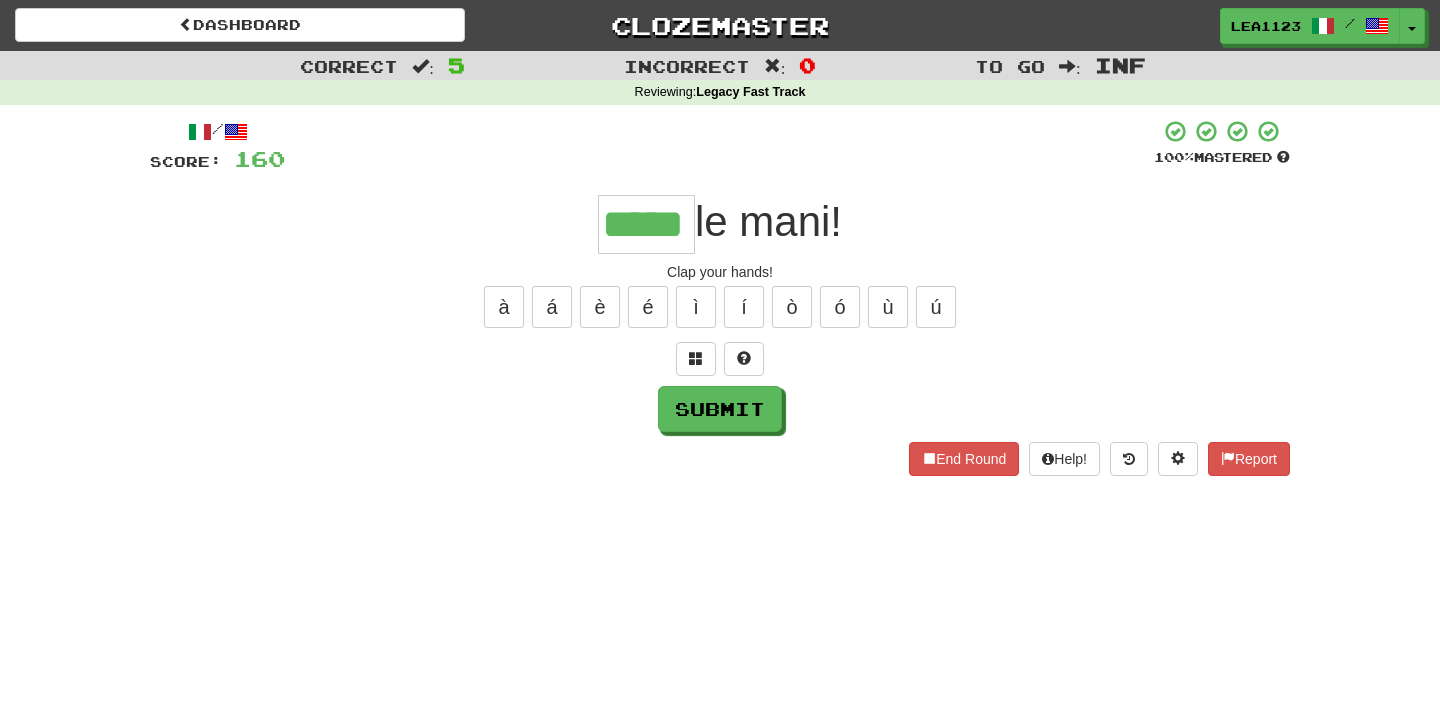 type on "*****" 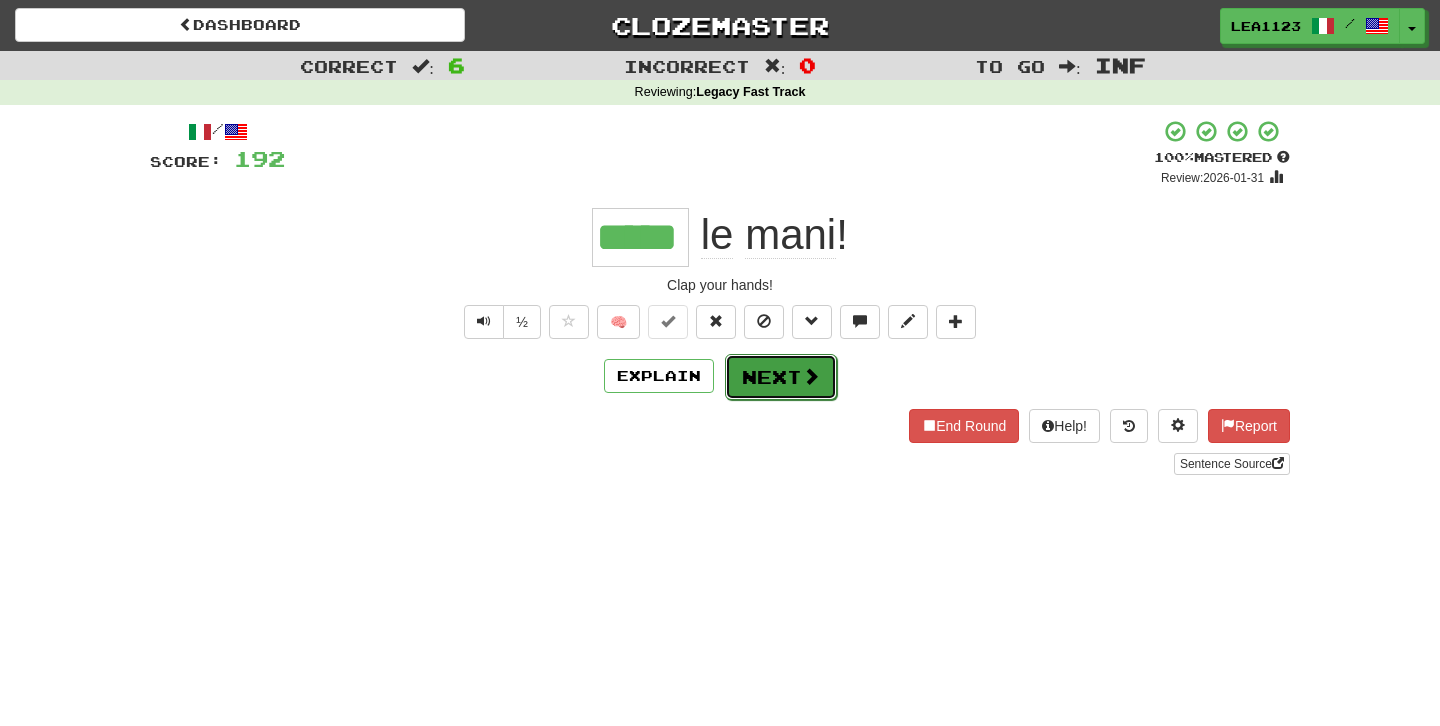 click on "Next" at bounding box center [781, 377] 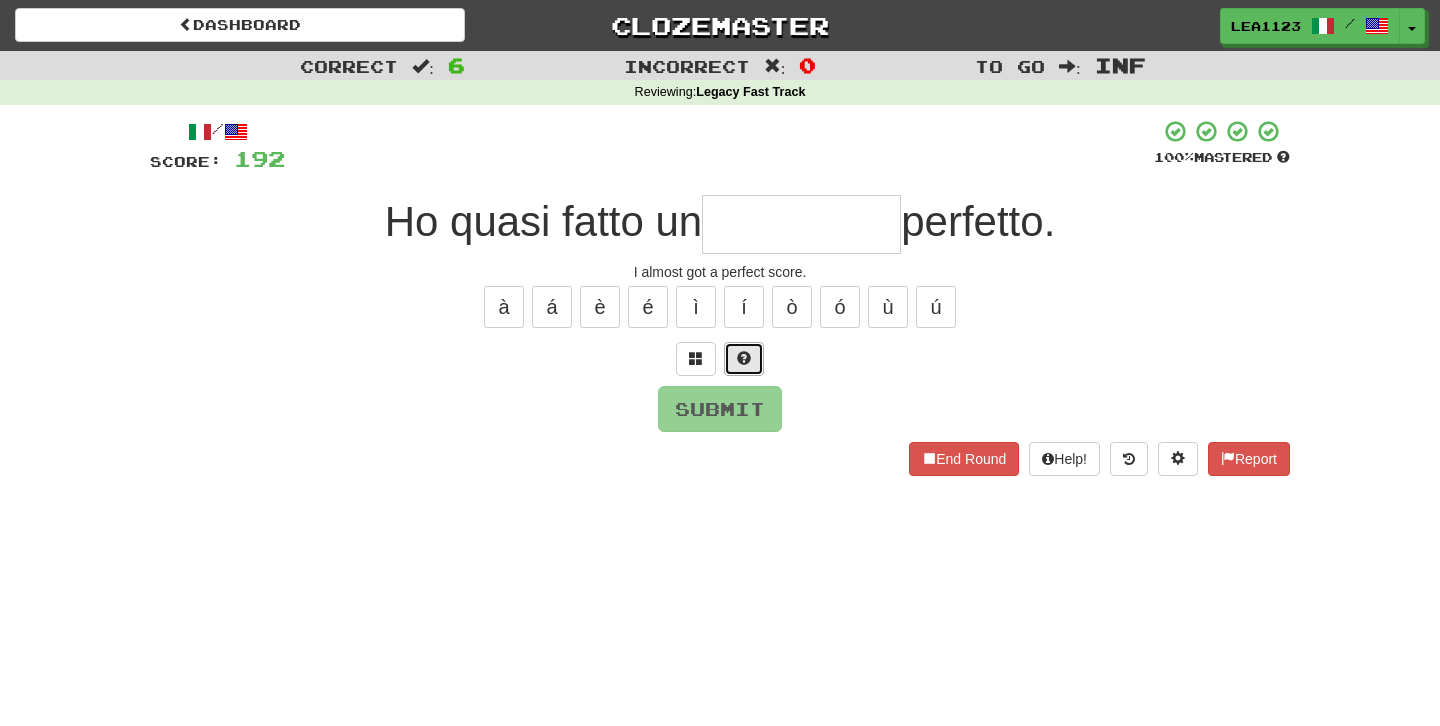 click at bounding box center (744, 358) 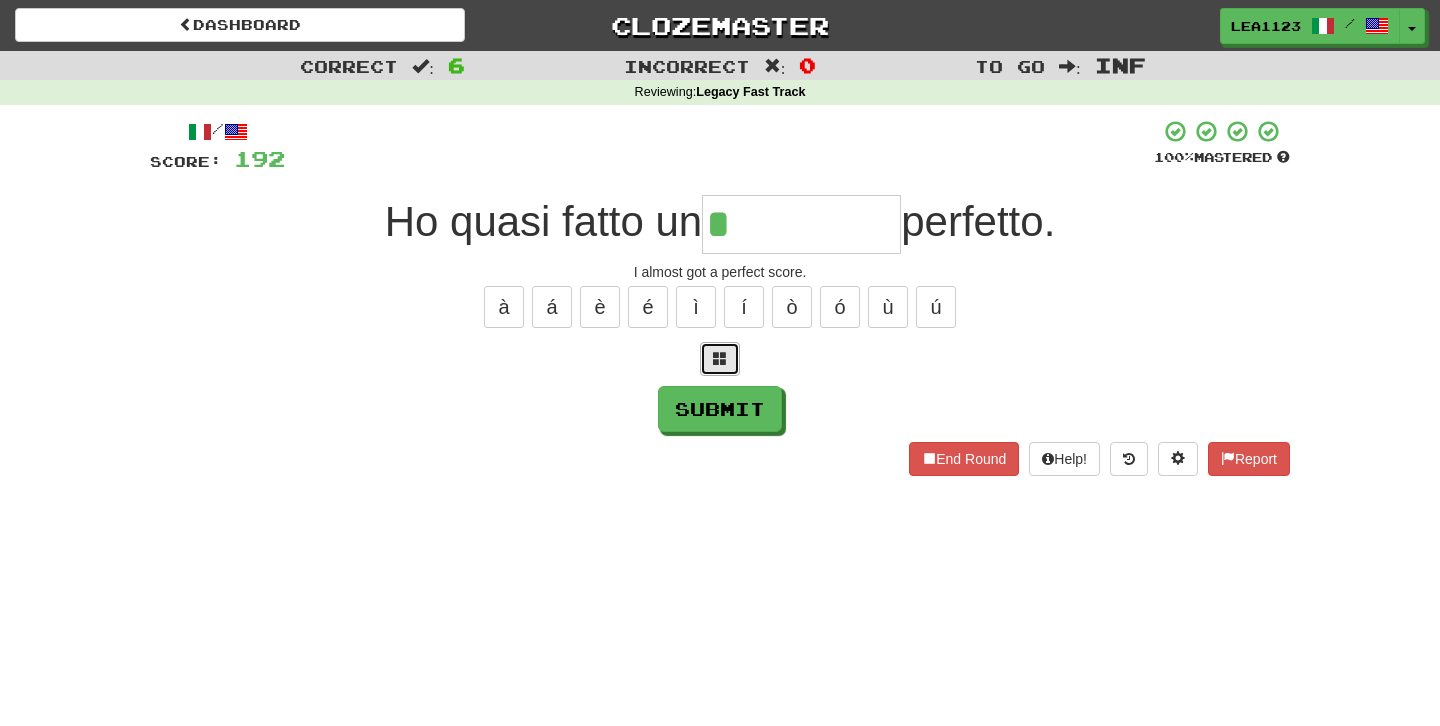 click at bounding box center [720, 358] 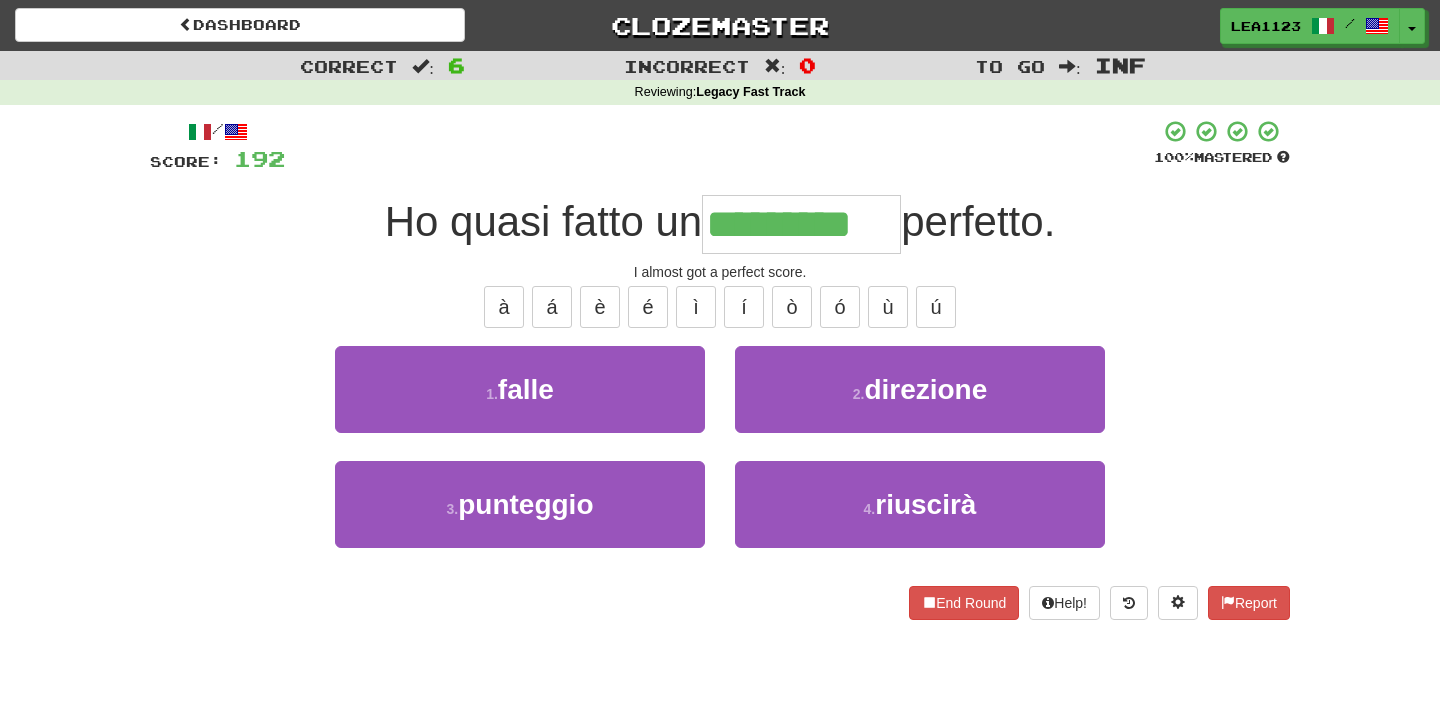type on "*********" 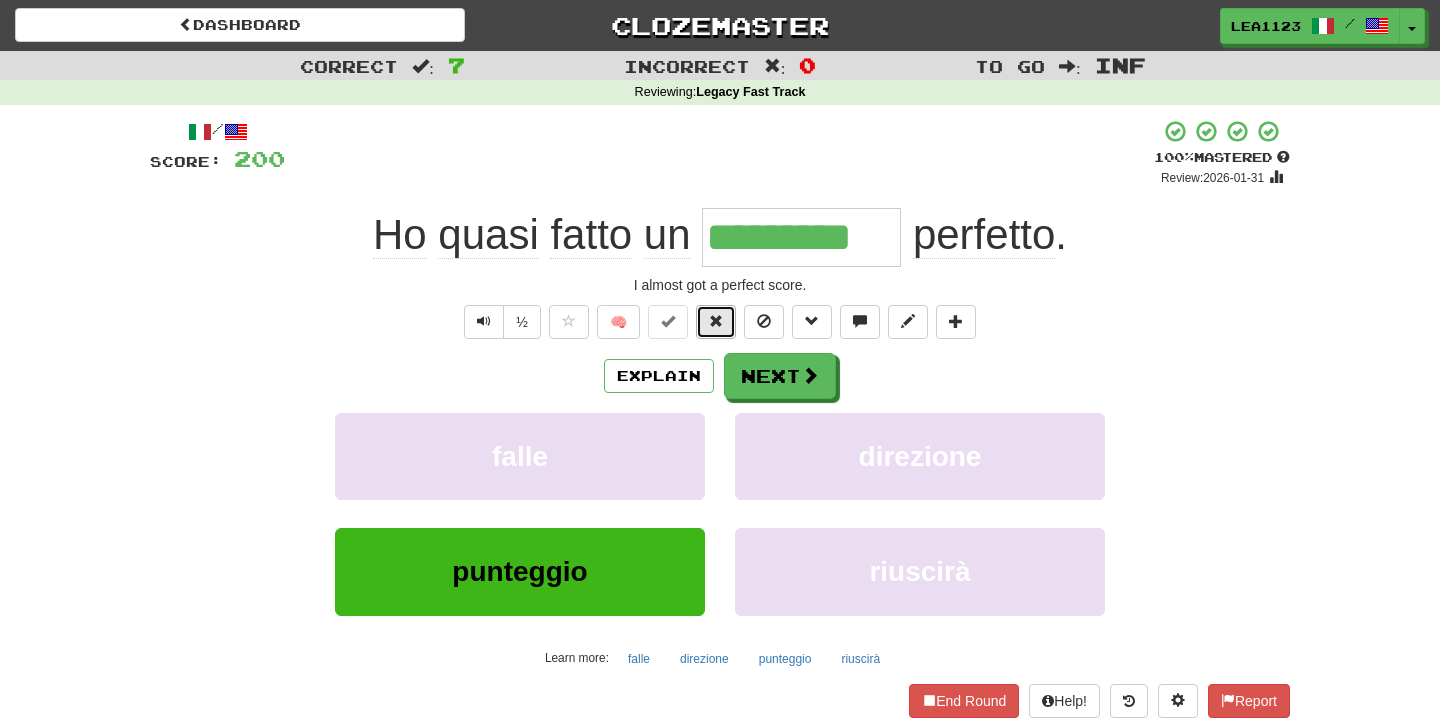 click at bounding box center (716, 321) 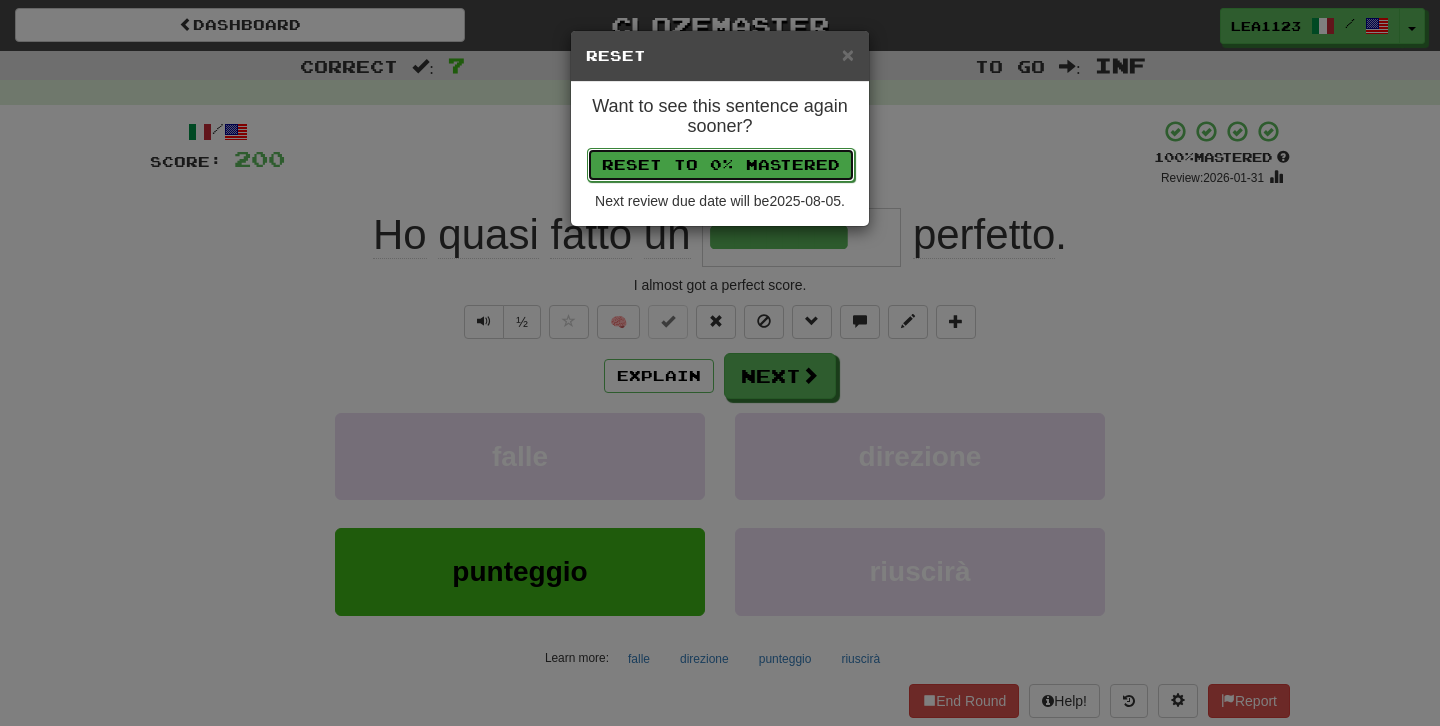 click on "Reset to 0% Mastered" at bounding box center [721, 165] 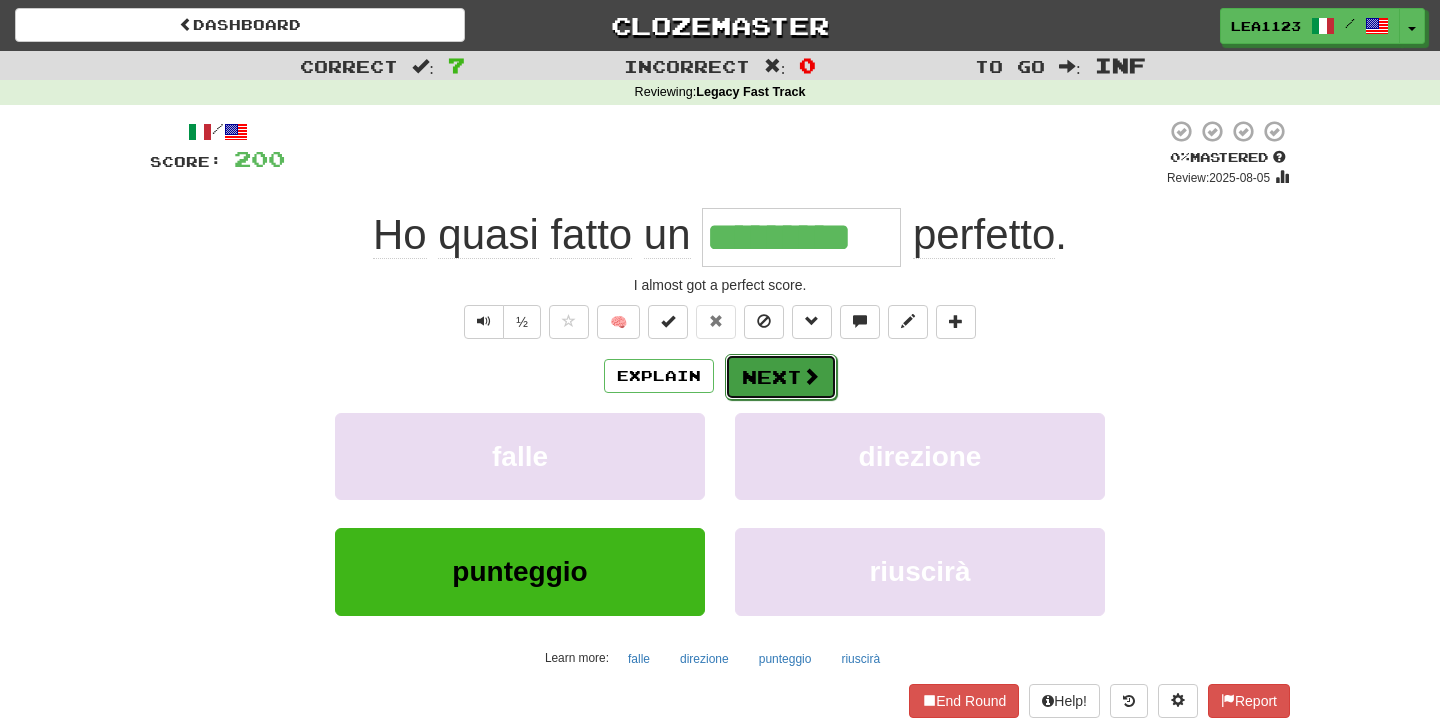 click on "Next" at bounding box center (781, 377) 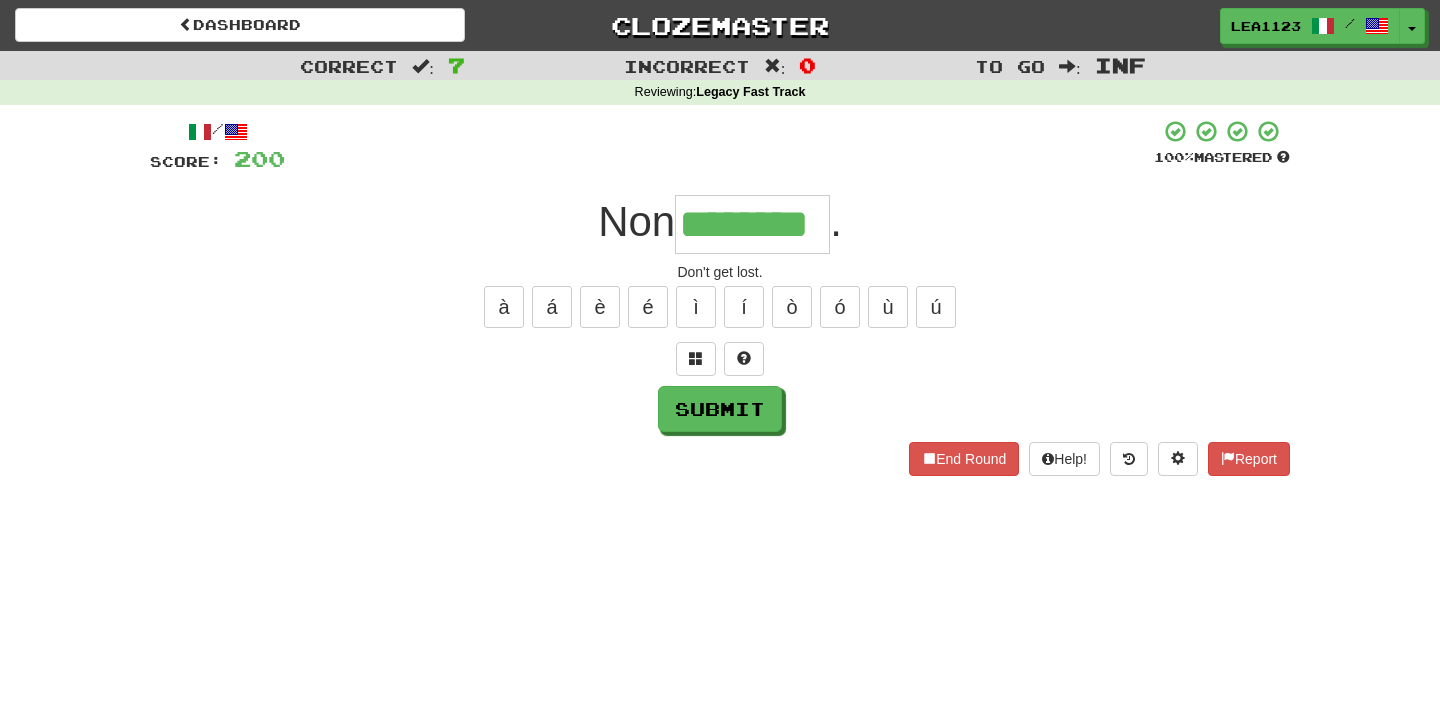 type on "********" 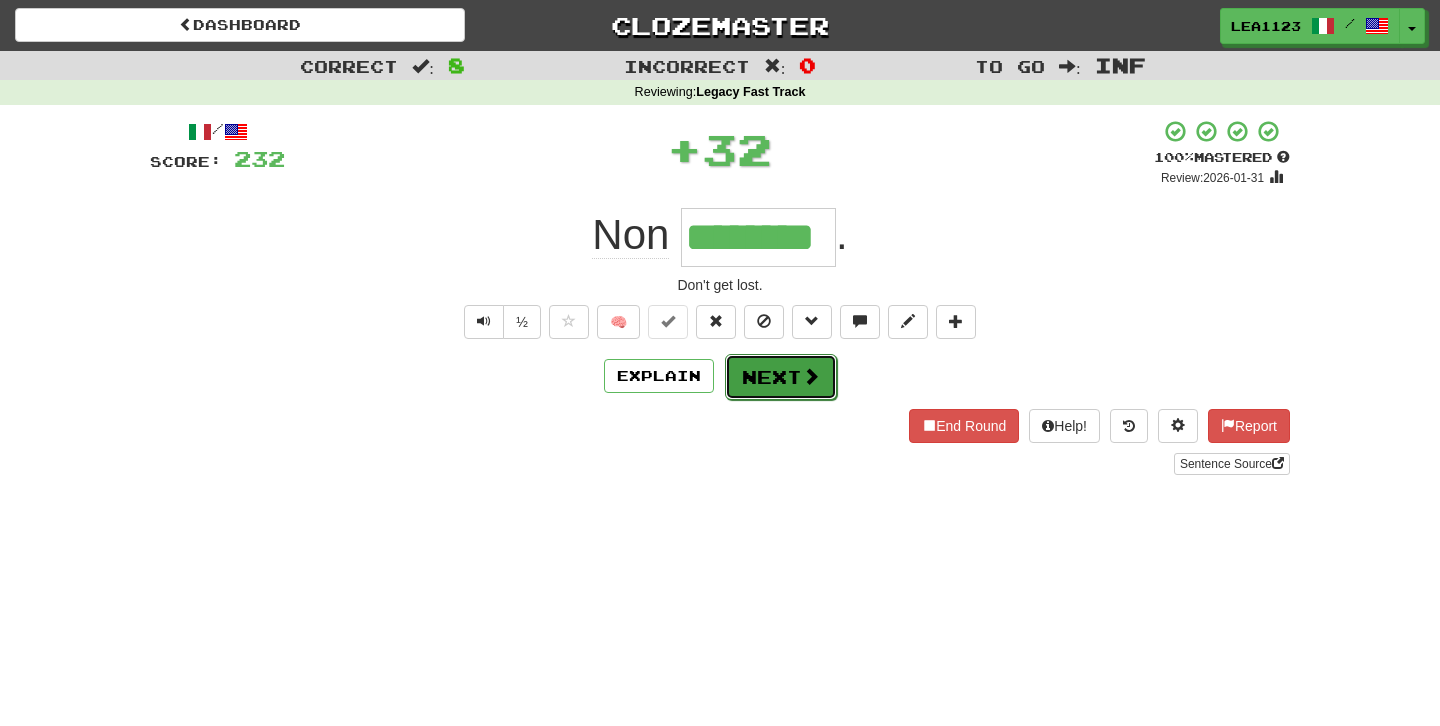 click on "Next" at bounding box center [781, 377] 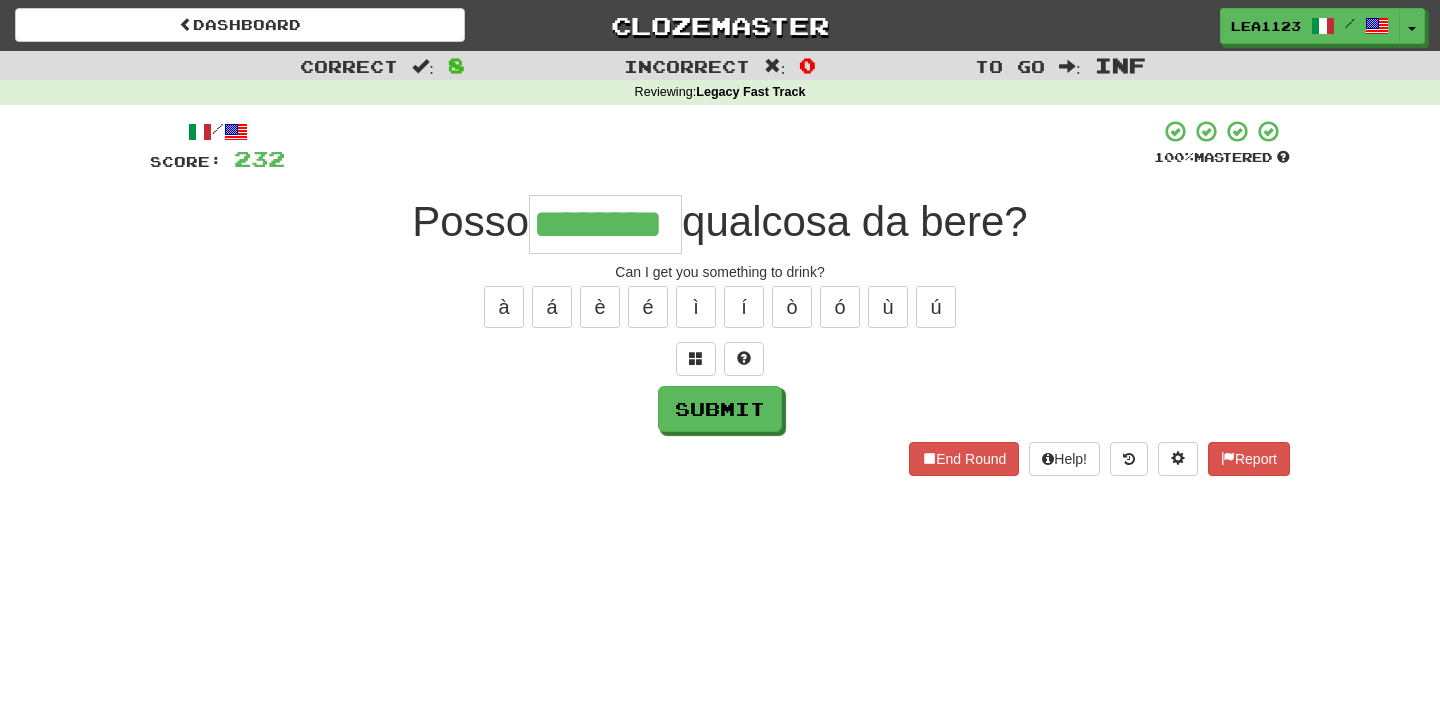 type on "********" 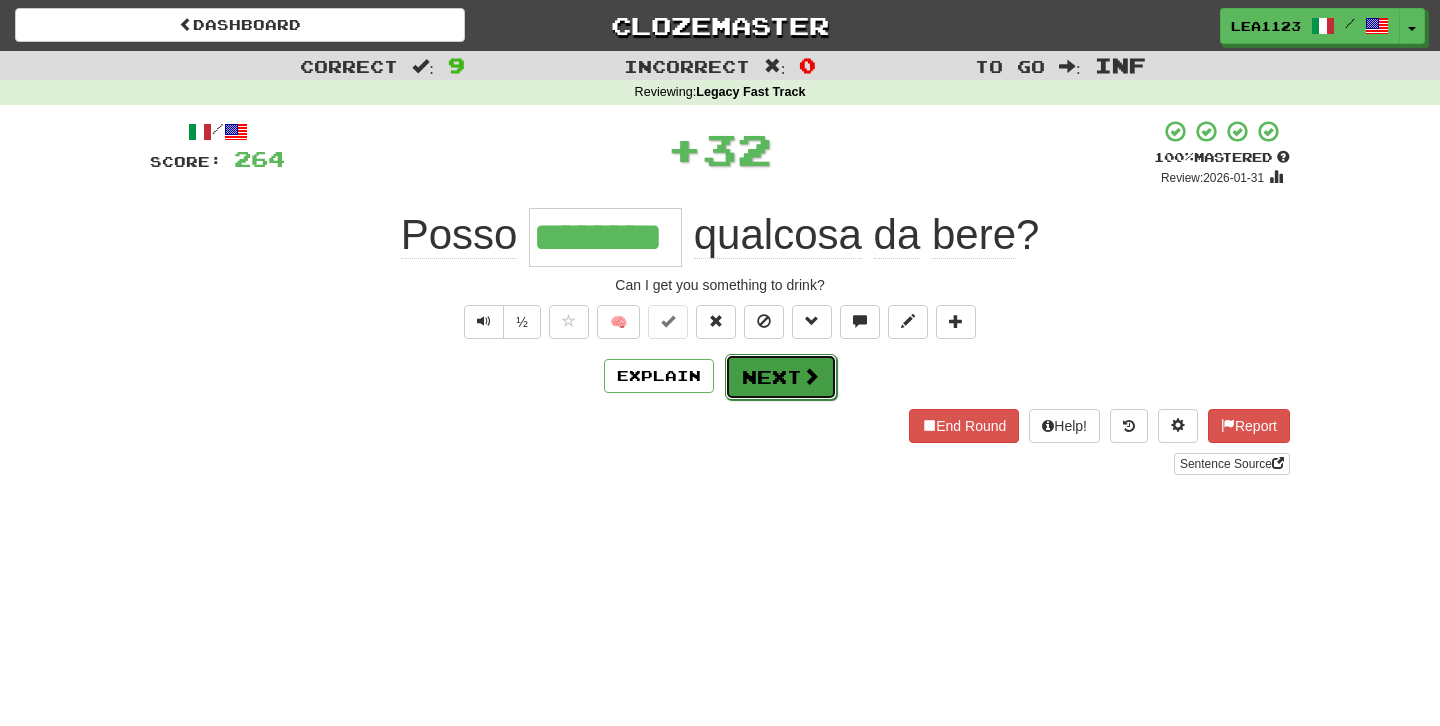 click on "Next" at bounding box center [781, 377] 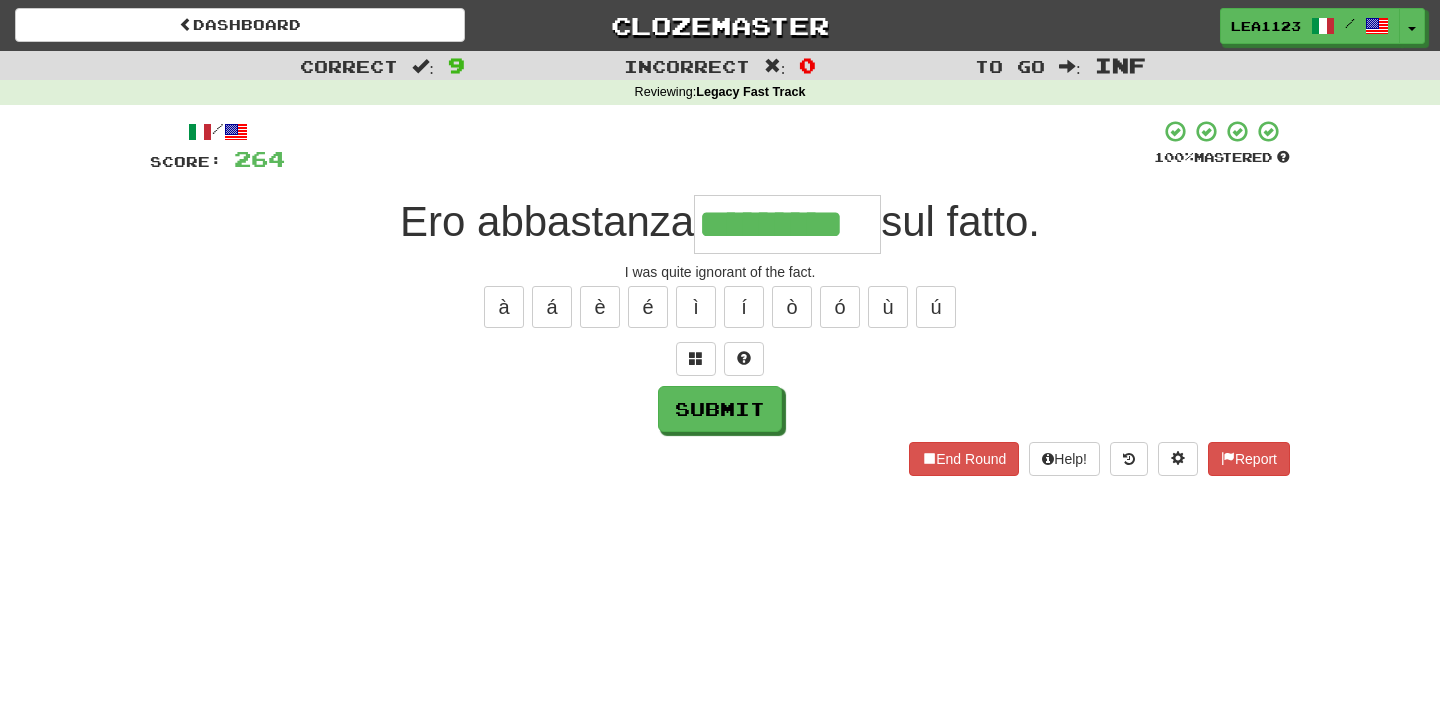 type on "*********" 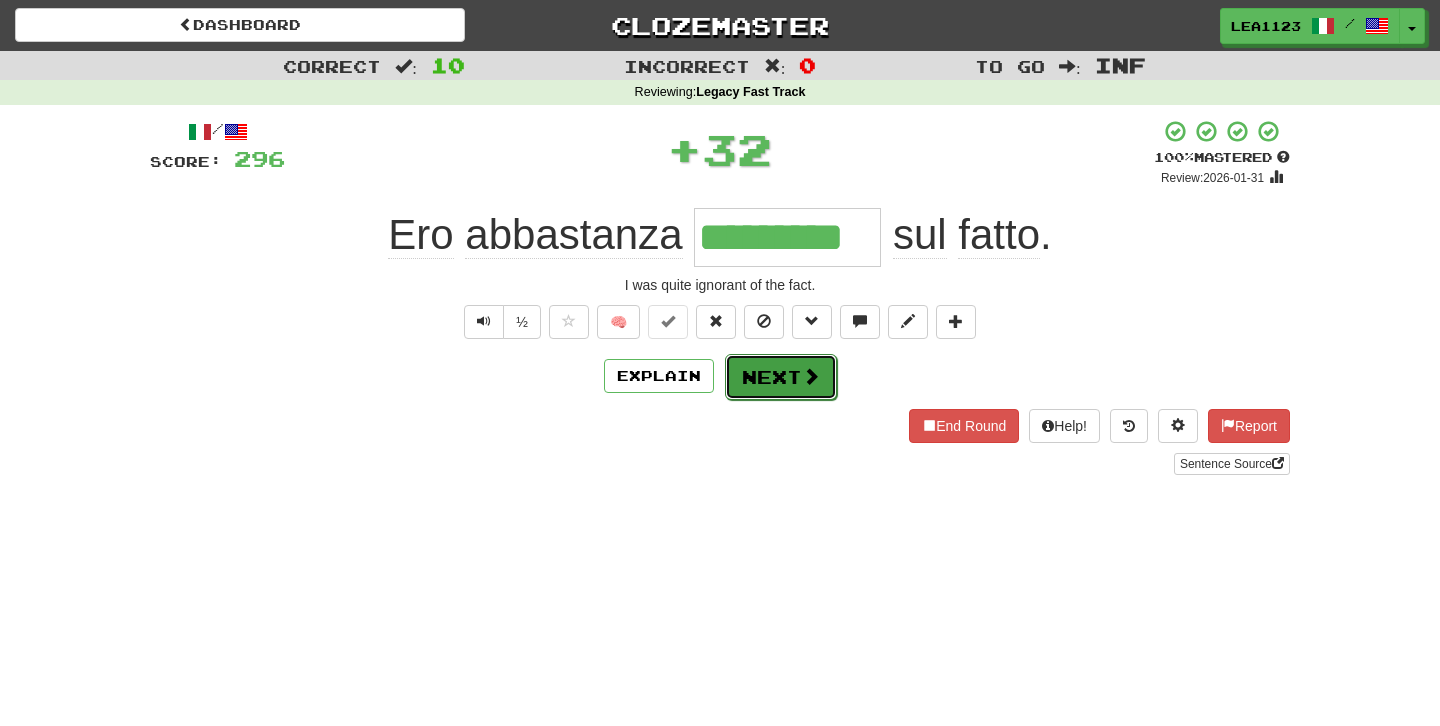click on "Next" at bounding box center (781, 377) 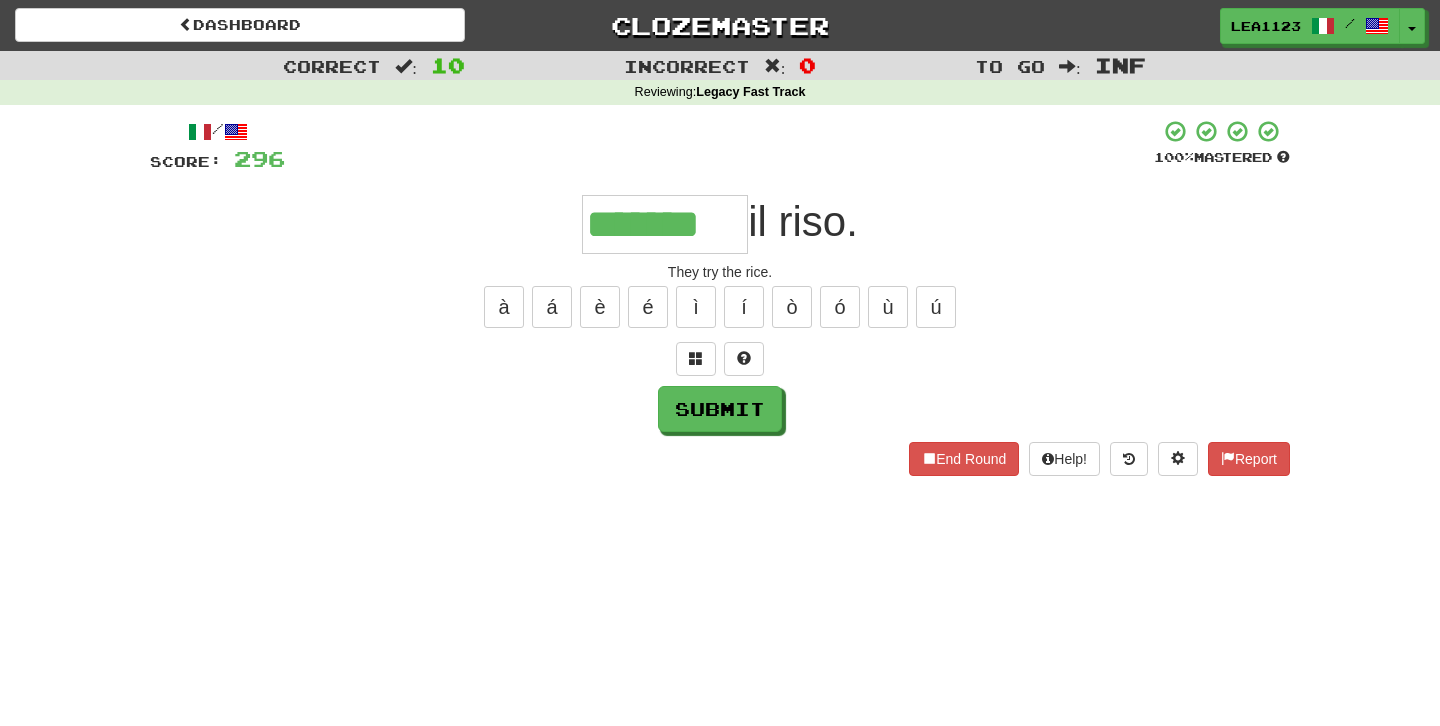 type on "*******" 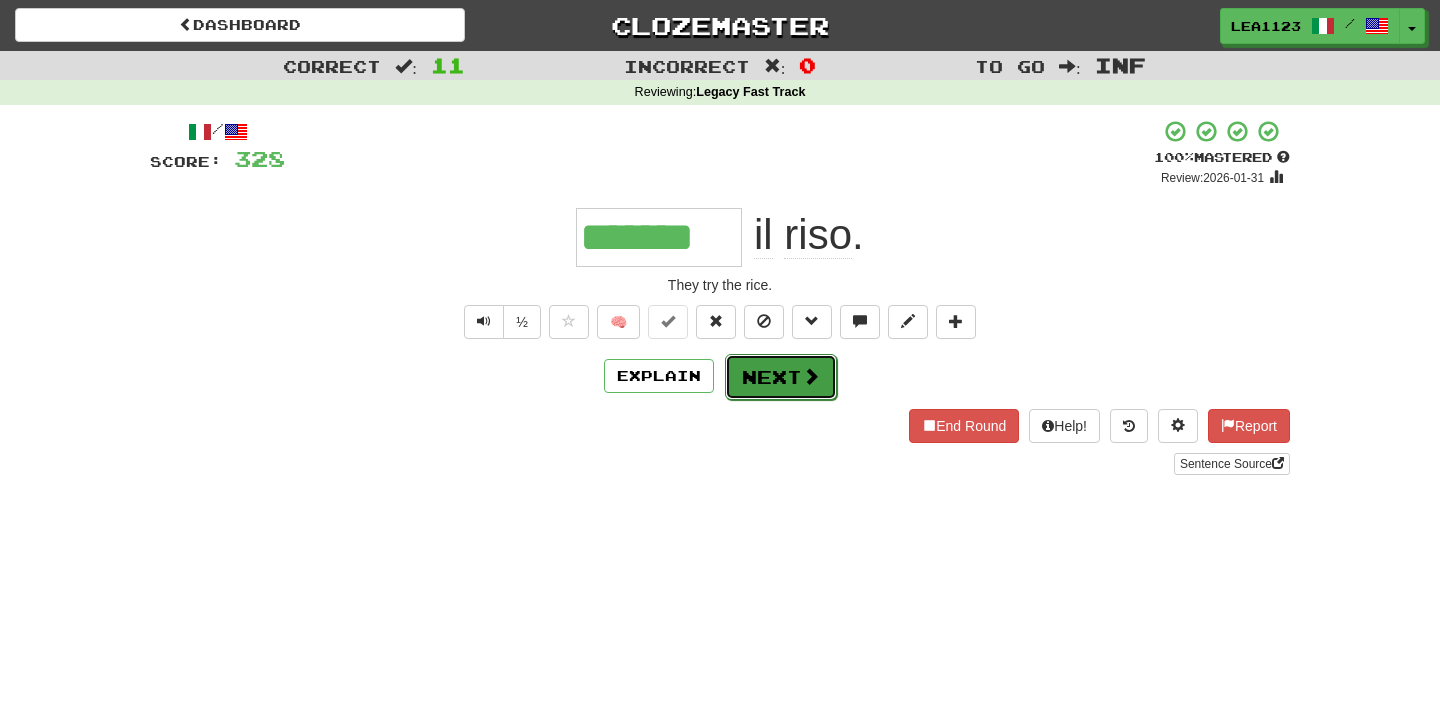 click on "Next" at bounding box center [781, 377] 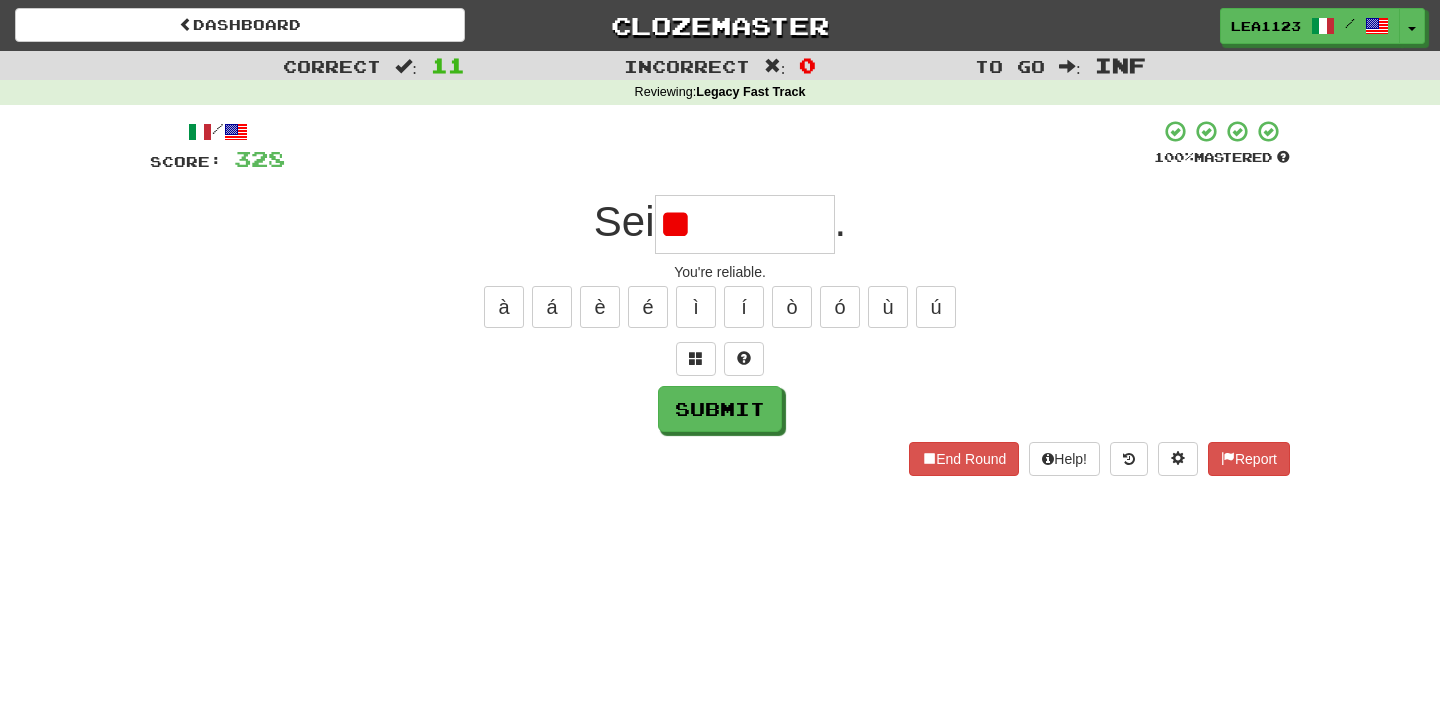 type on "*" 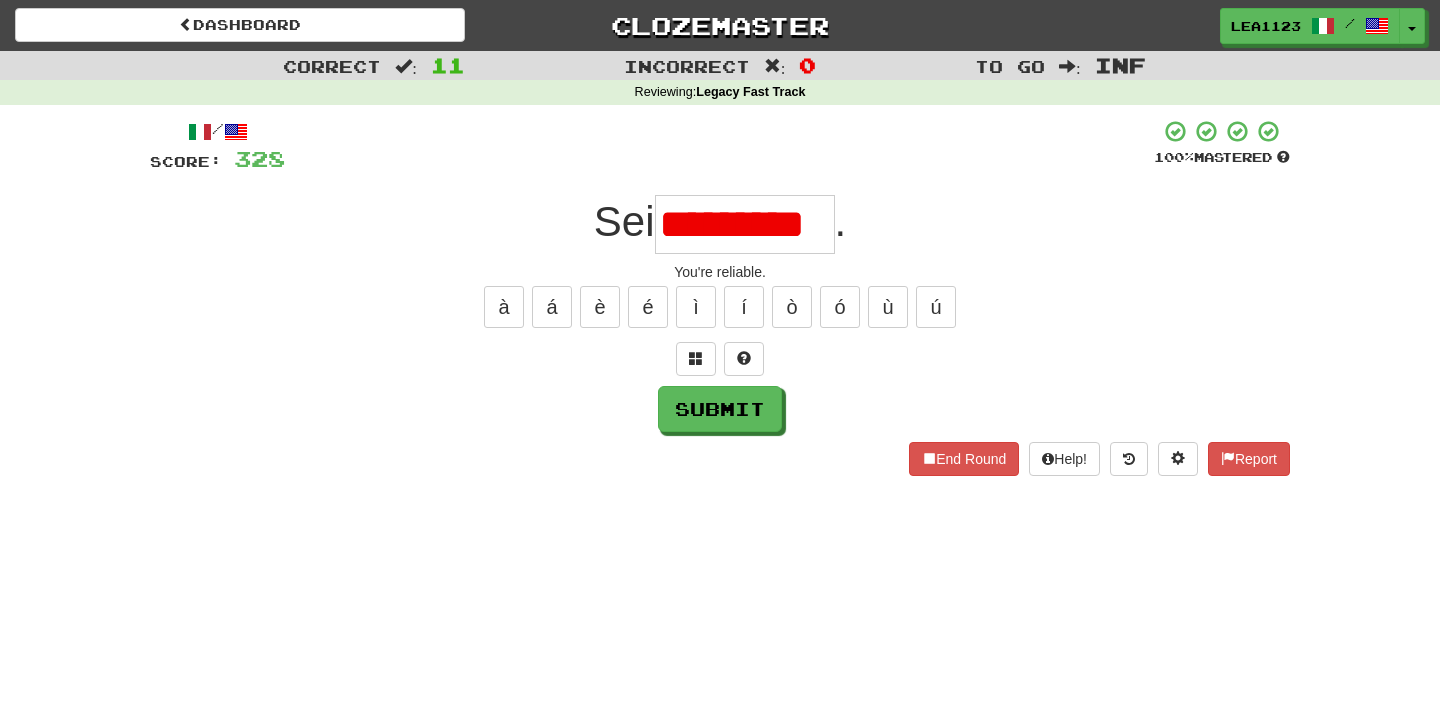 scroll, scrollTop: 0, scrollLeft: 0, axis: both 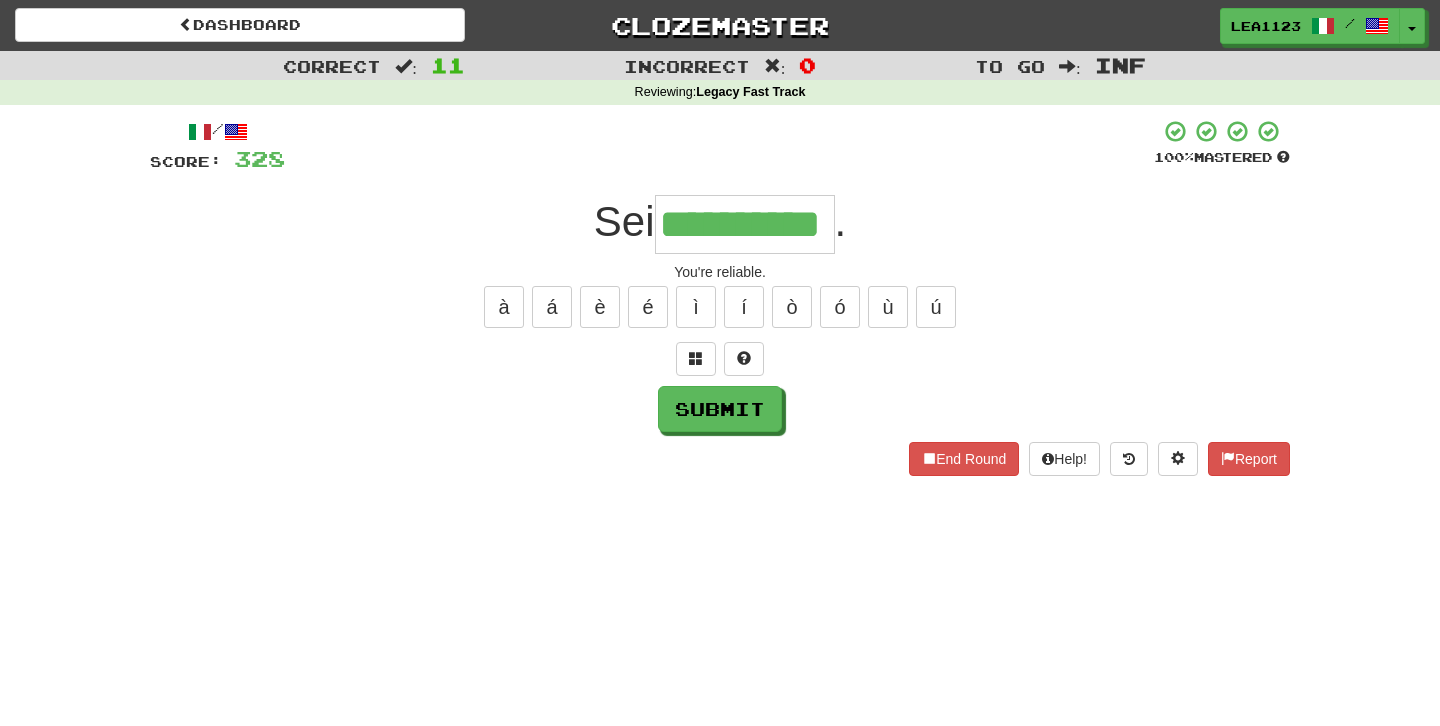 type on "**********" 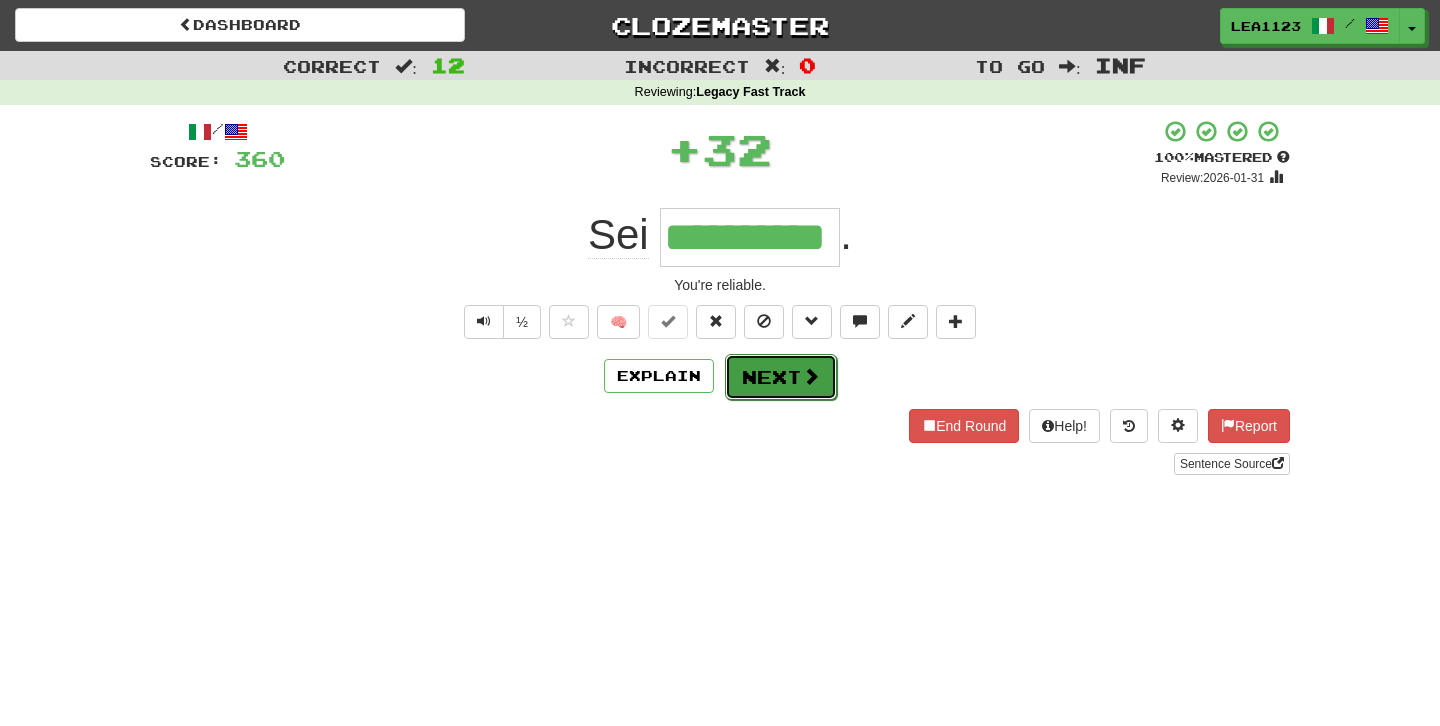 click on "Next" at bounding box center (781, 377) 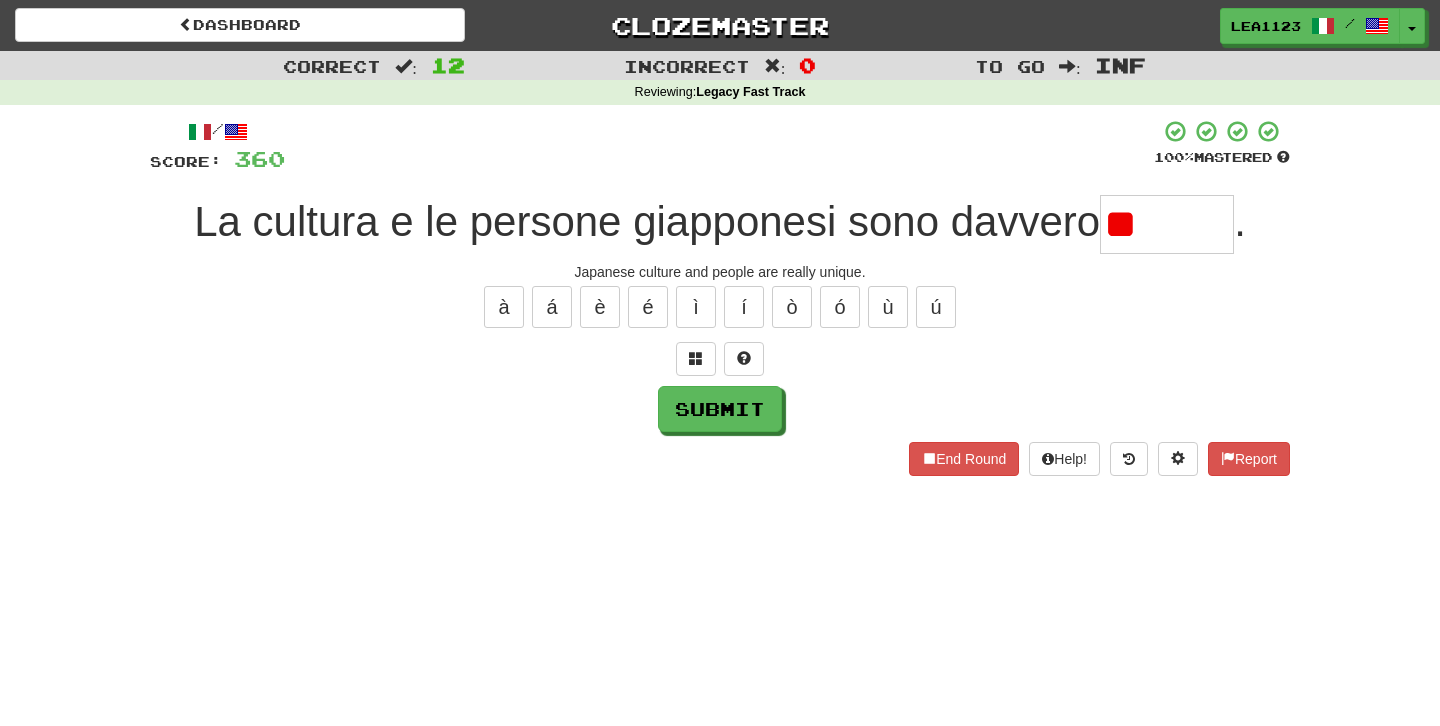 type on "*" 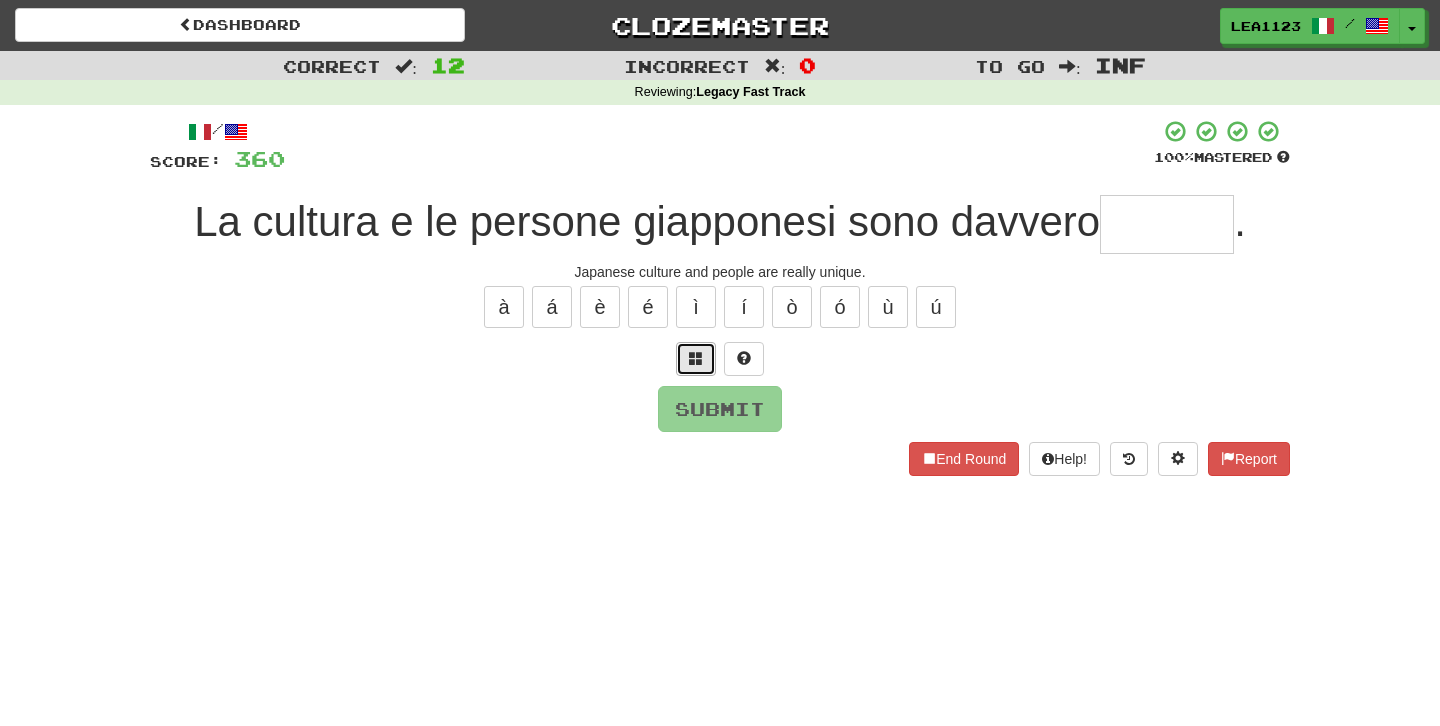 click at bounding box center (696, 358) 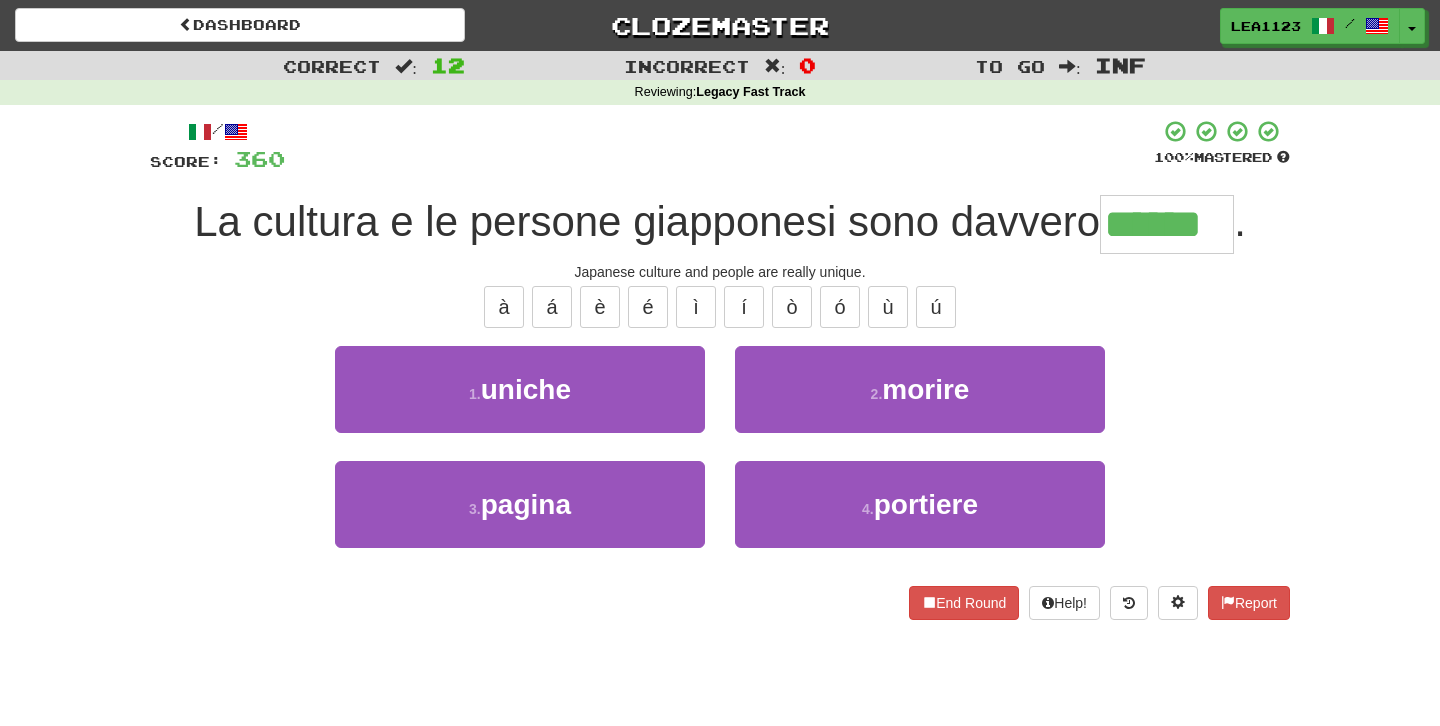 type on "******" 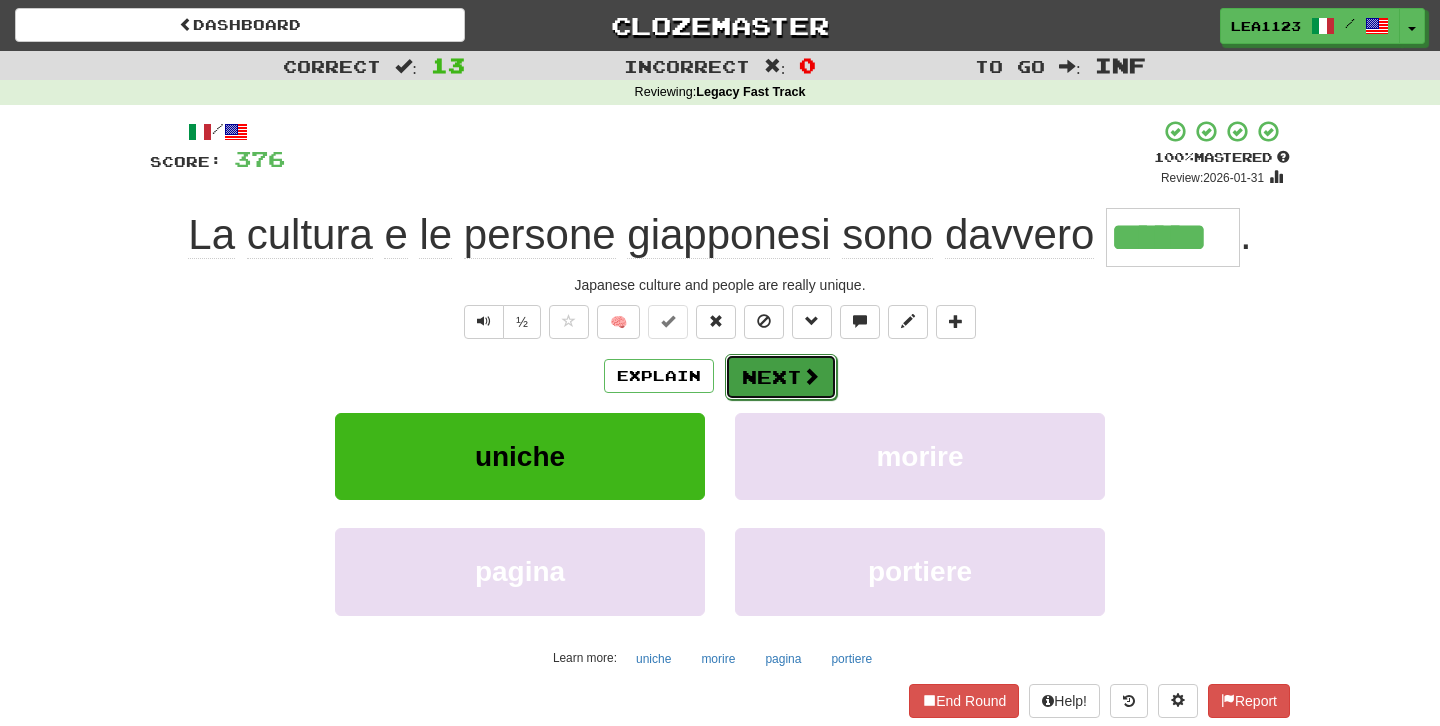 click on "Next" at bounding box center [781, 377] 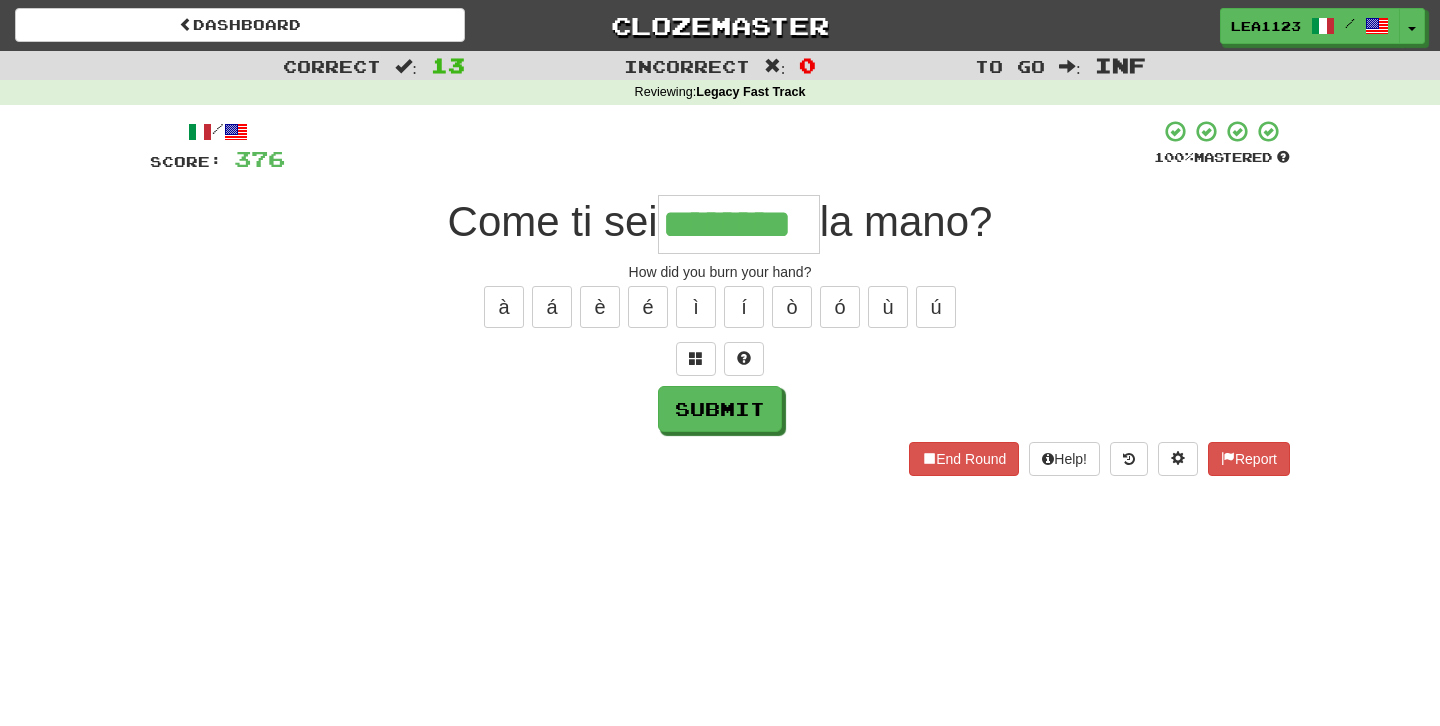 type on "********" 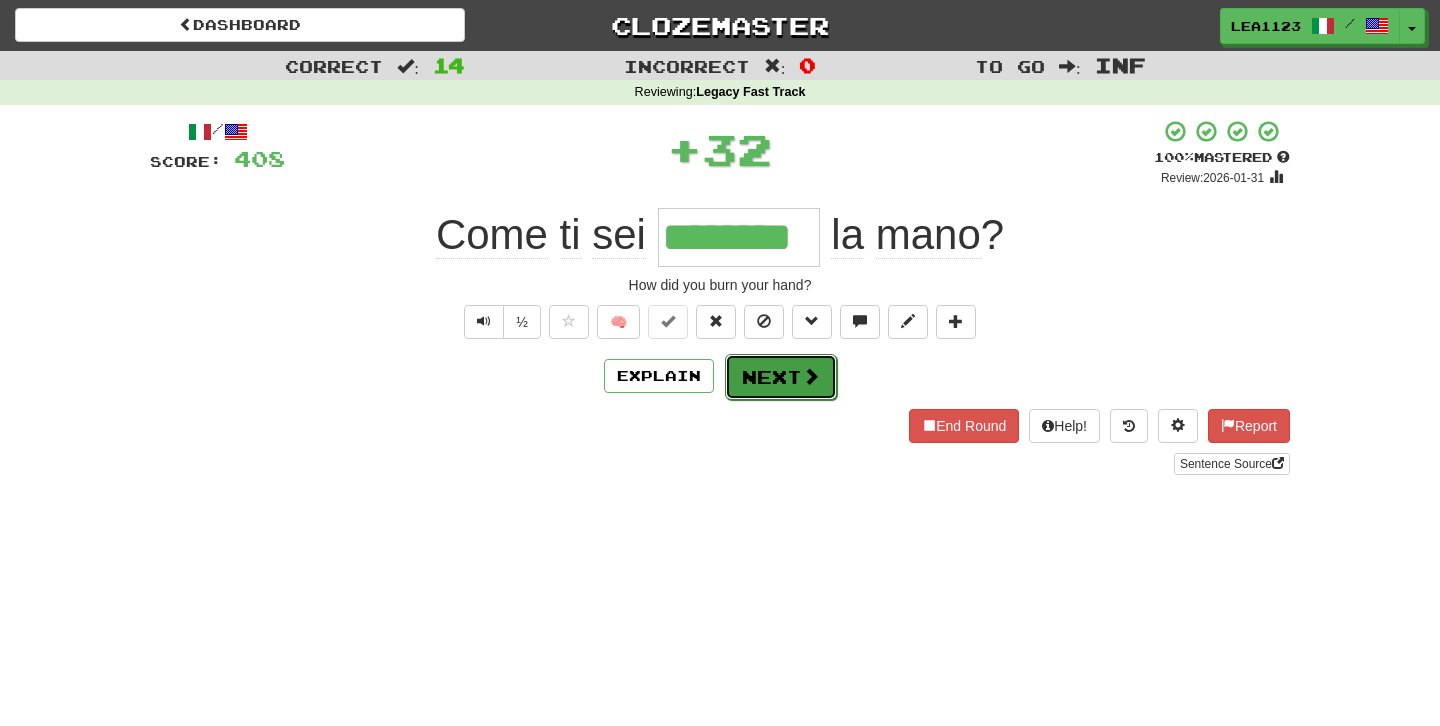 click on "Next" at bounding box center [781, 377] 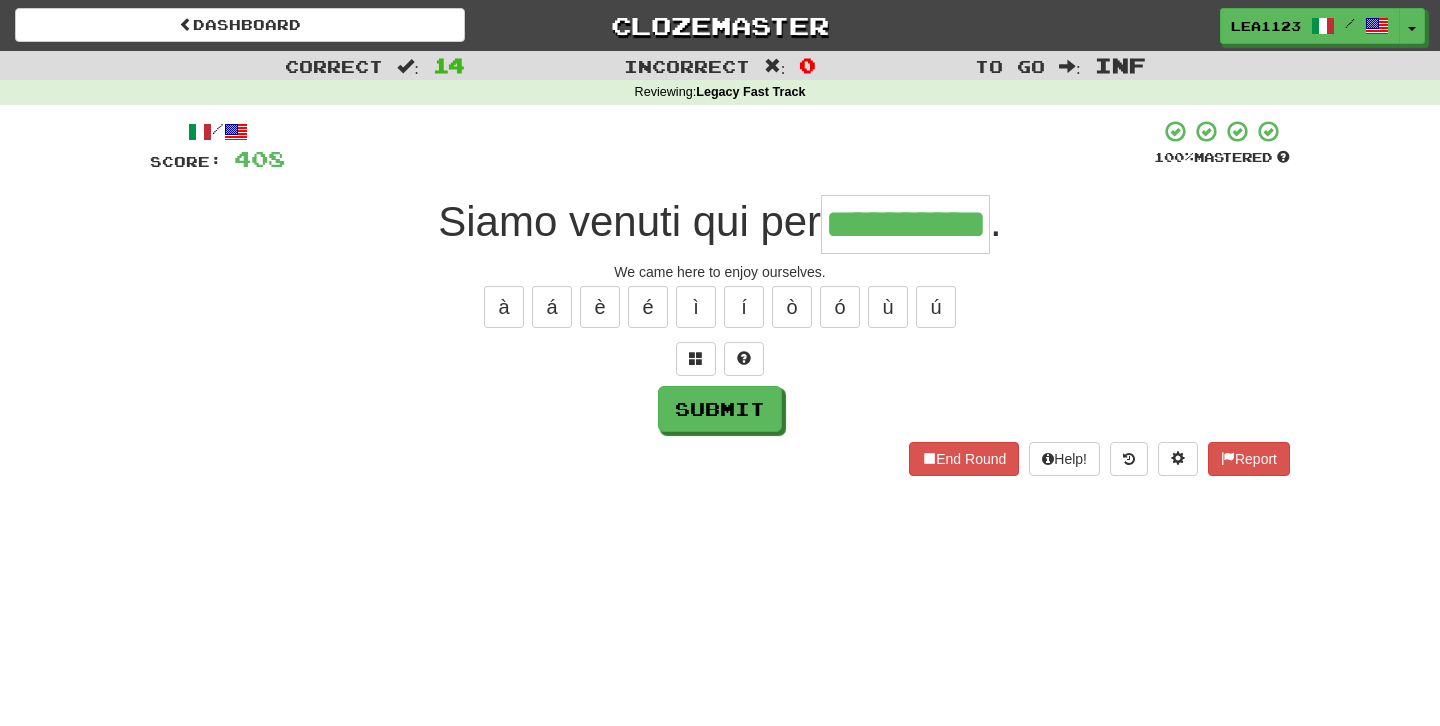 type on "**********" 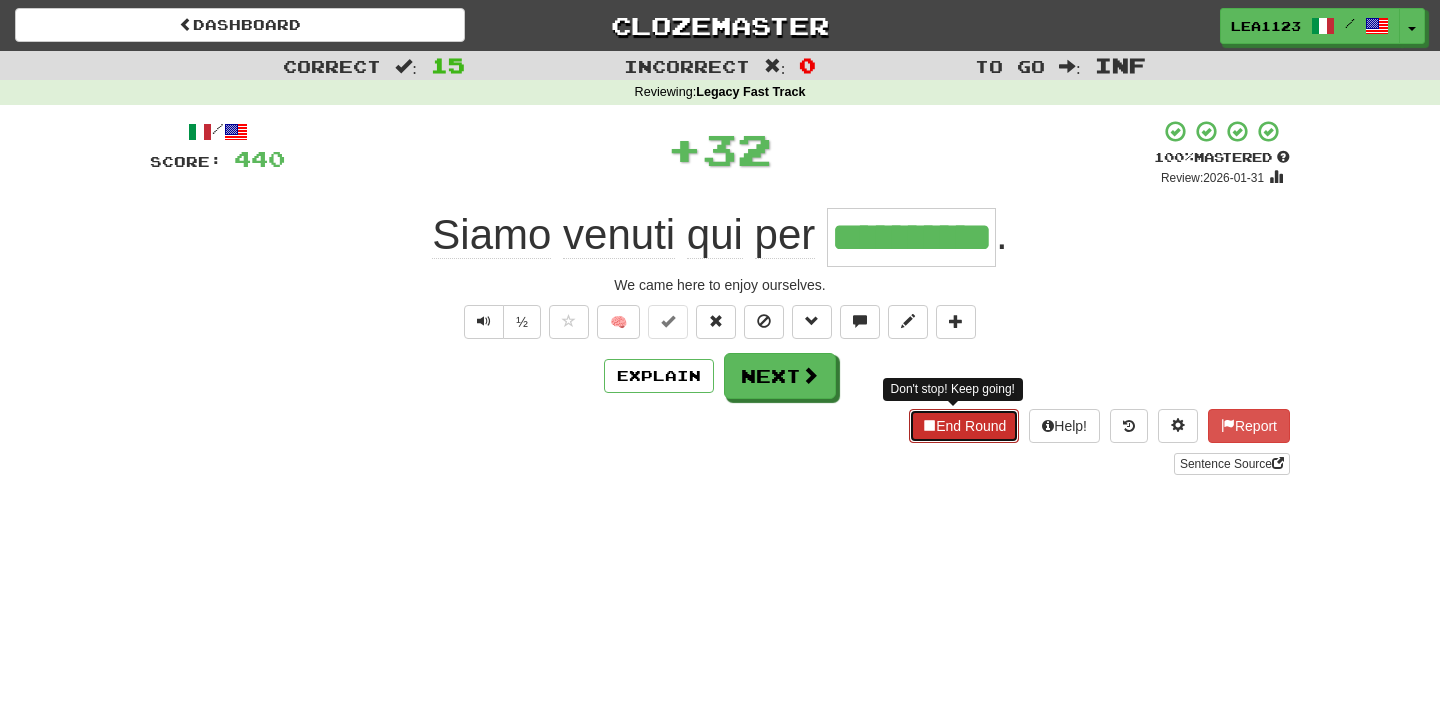 click on "End Round" at bounding box center [964, 426] 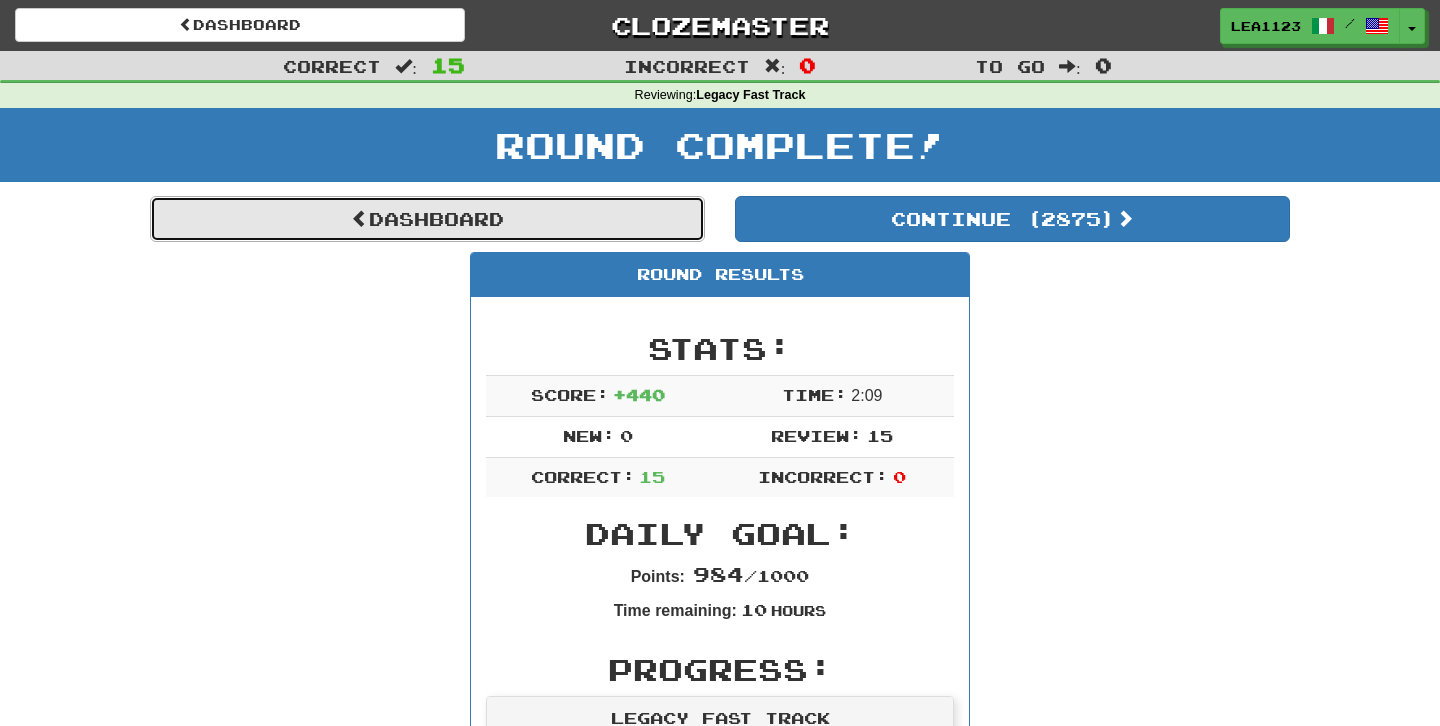 click on "Dashboard" at bounding box center (427, 219) 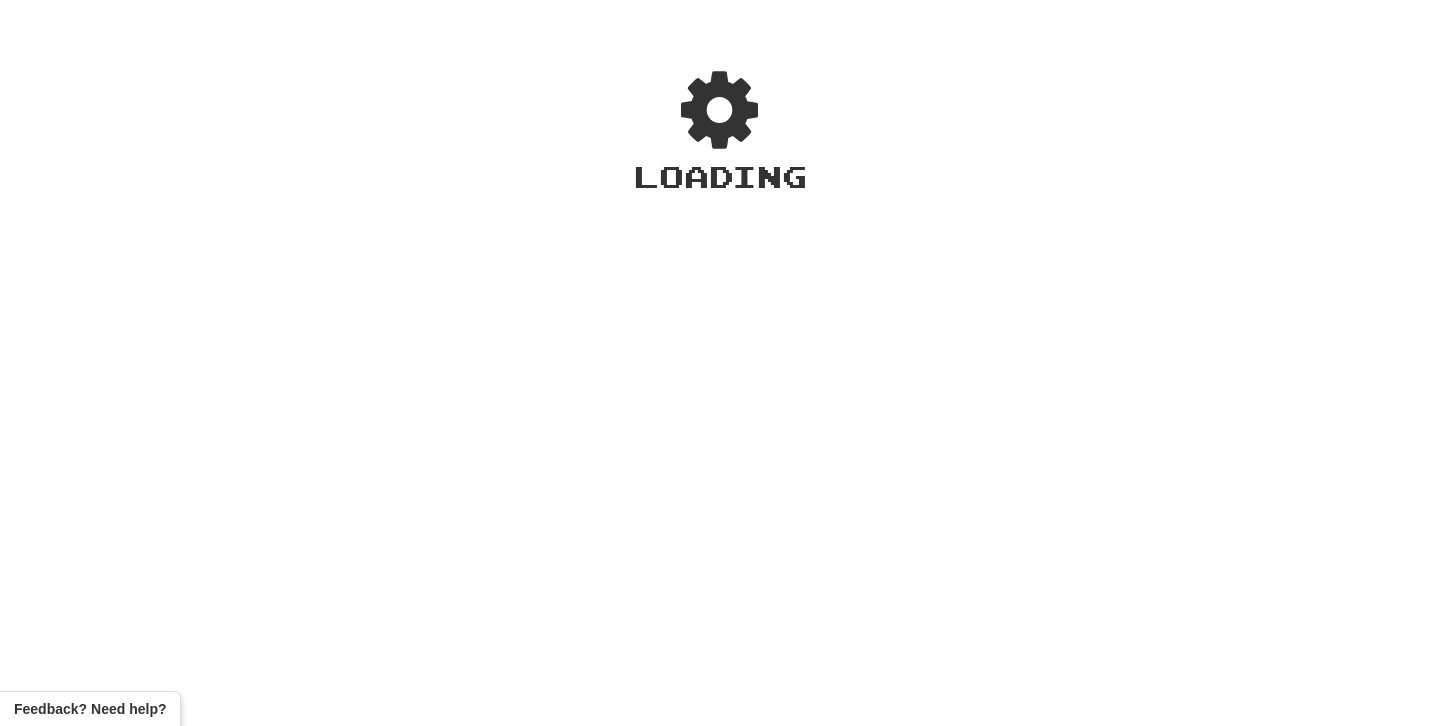 scroll, scrollTop: 0, scrollLeft: 0, axis: both 